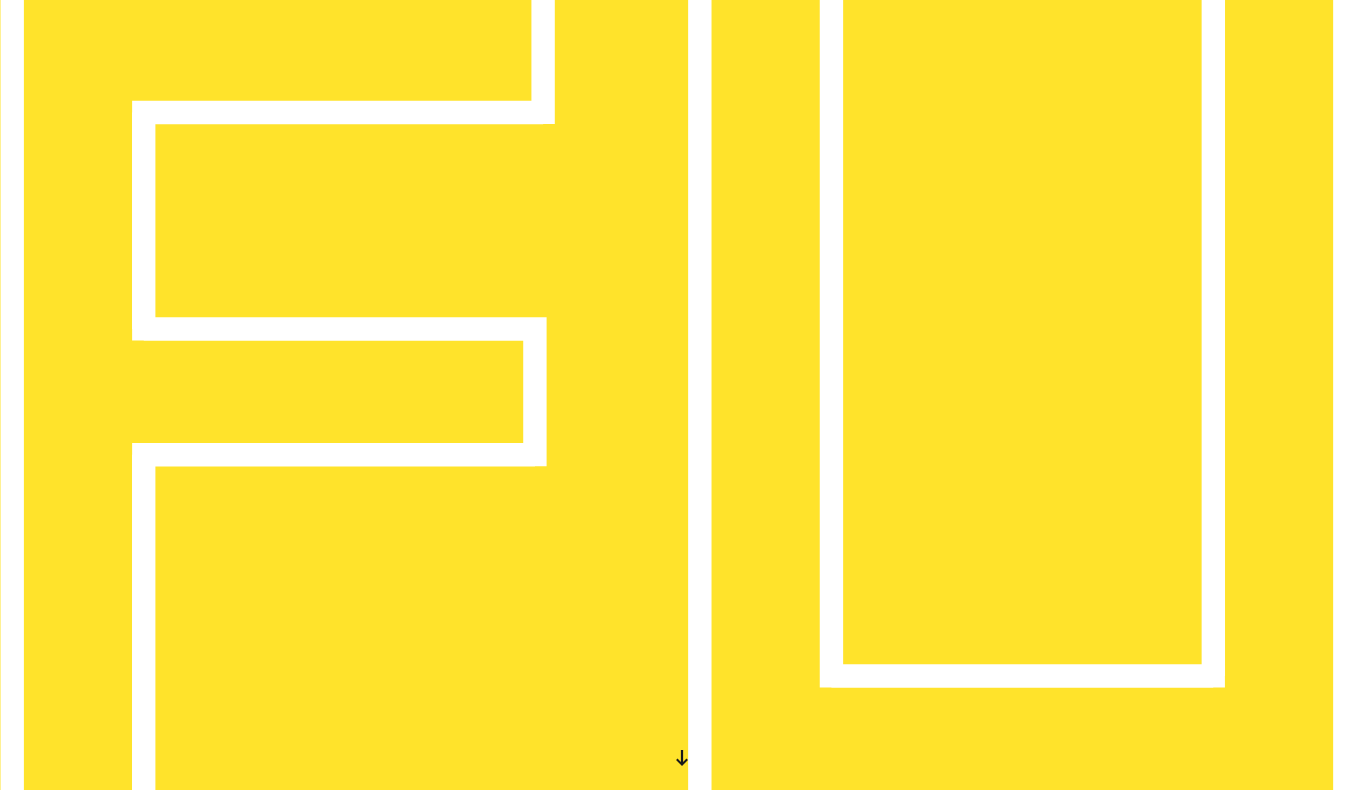 scroll, scrollTop: 0, scrollLeft: 0, axis: both 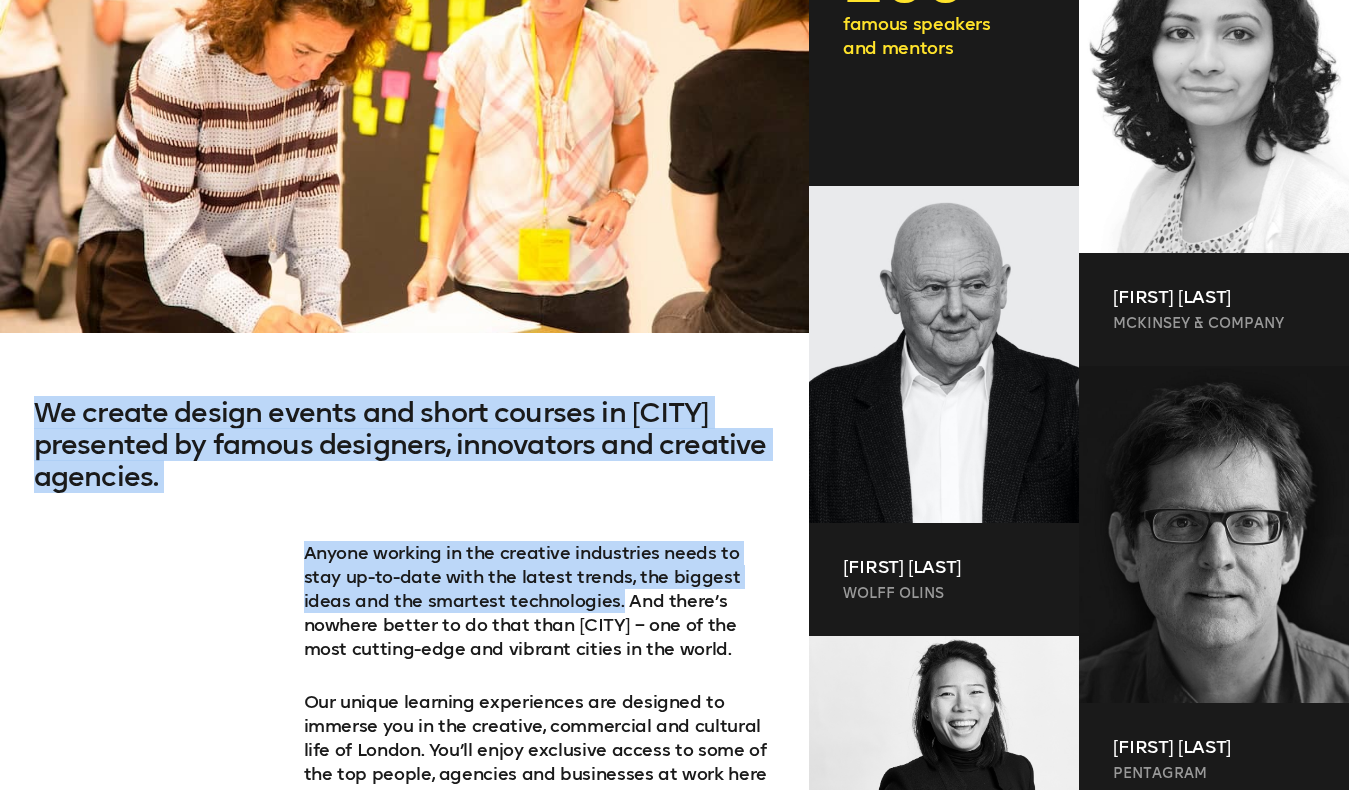 drag, startPoint x: 34, startPoint y: 407, endPoint x: 530, endPoint y: 603, distance: 533.32166 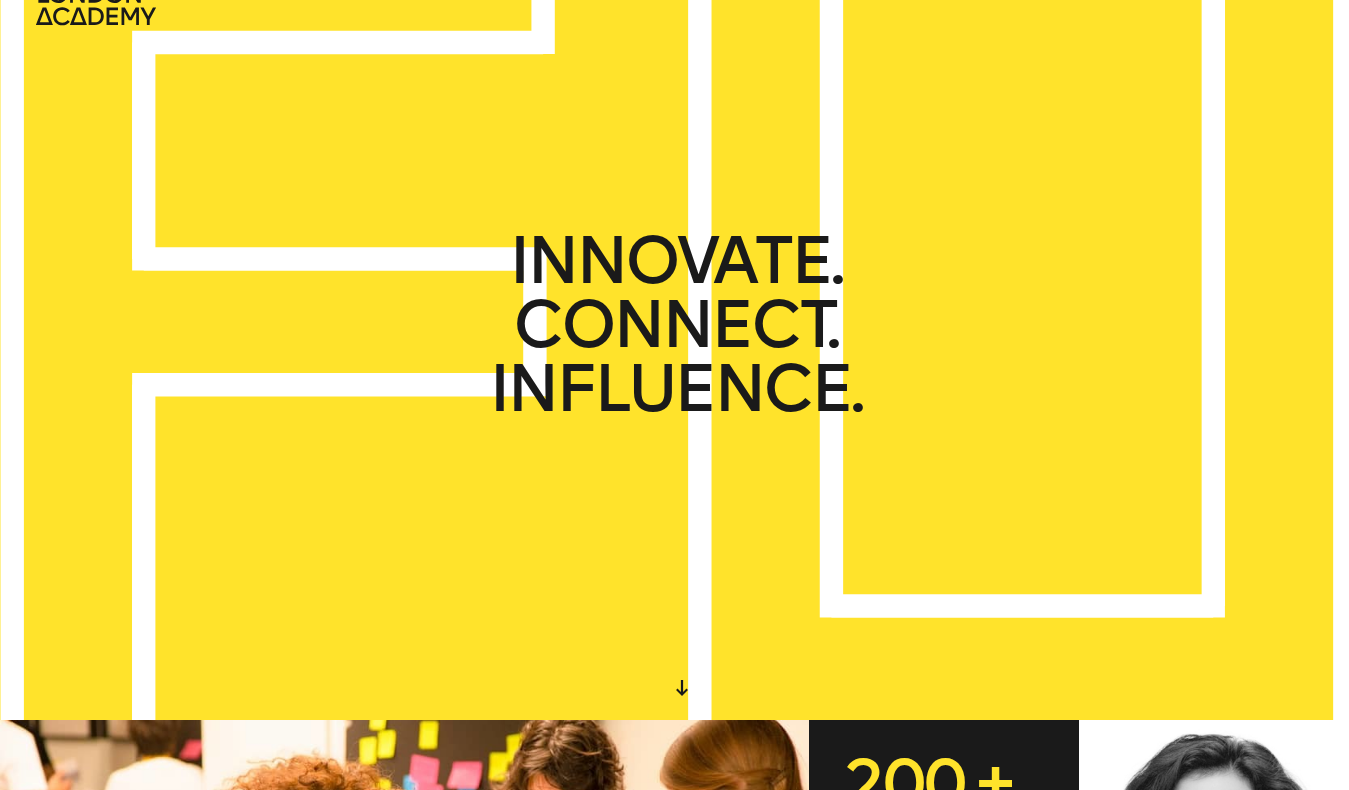 scroll, scrollTop: 0, scrollLeft: 0, axis: both 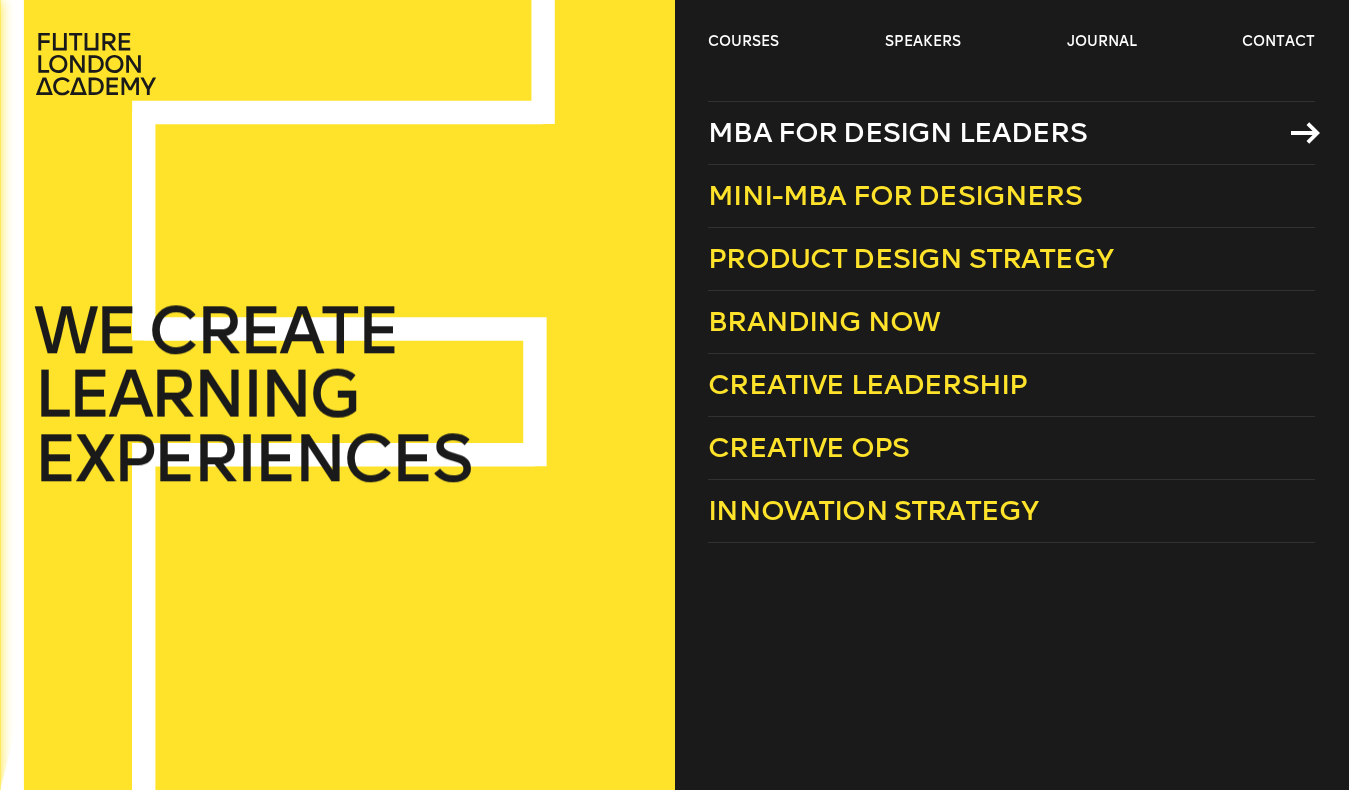 click on "MBA for Design Leaders" at bounding box center [897, 132] 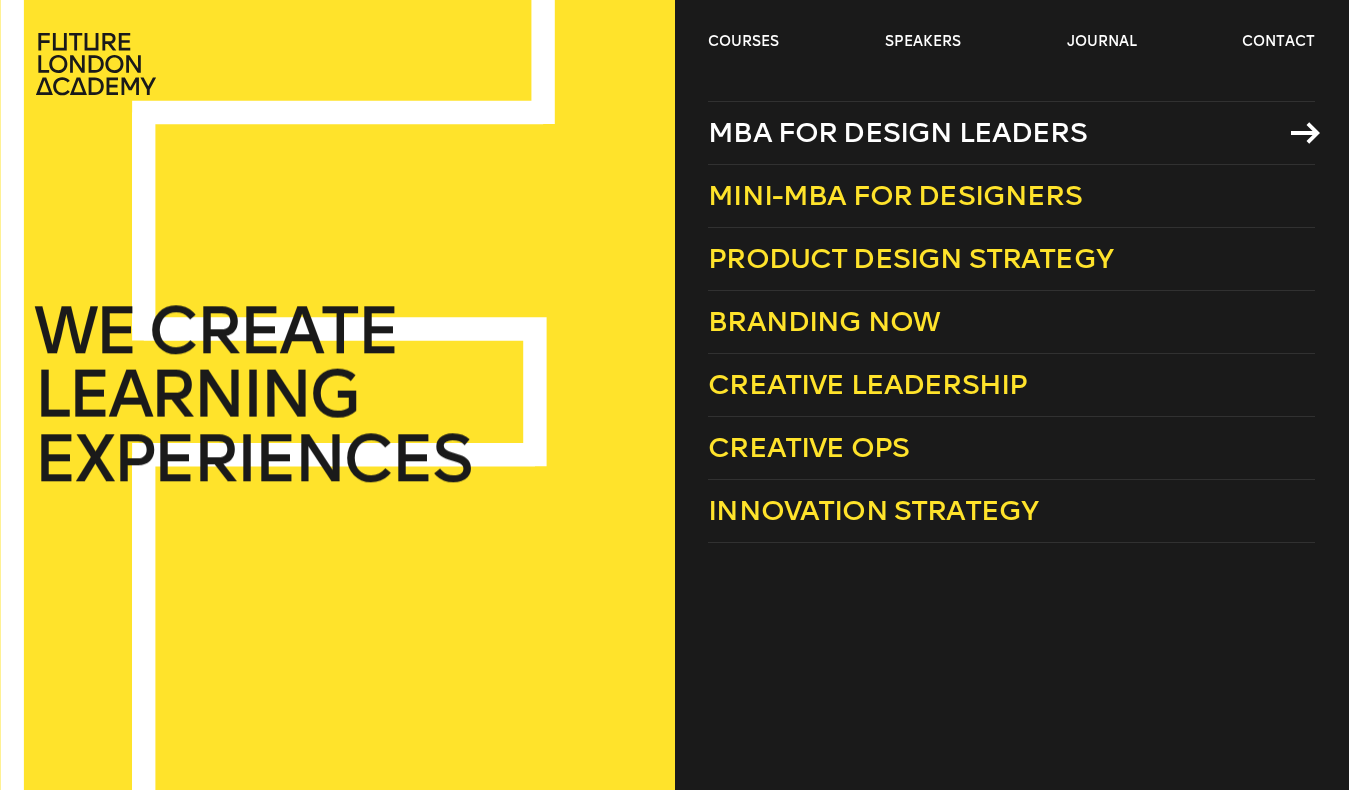 click on "MBA for Design Leaders" at bounding box center [897, 132] 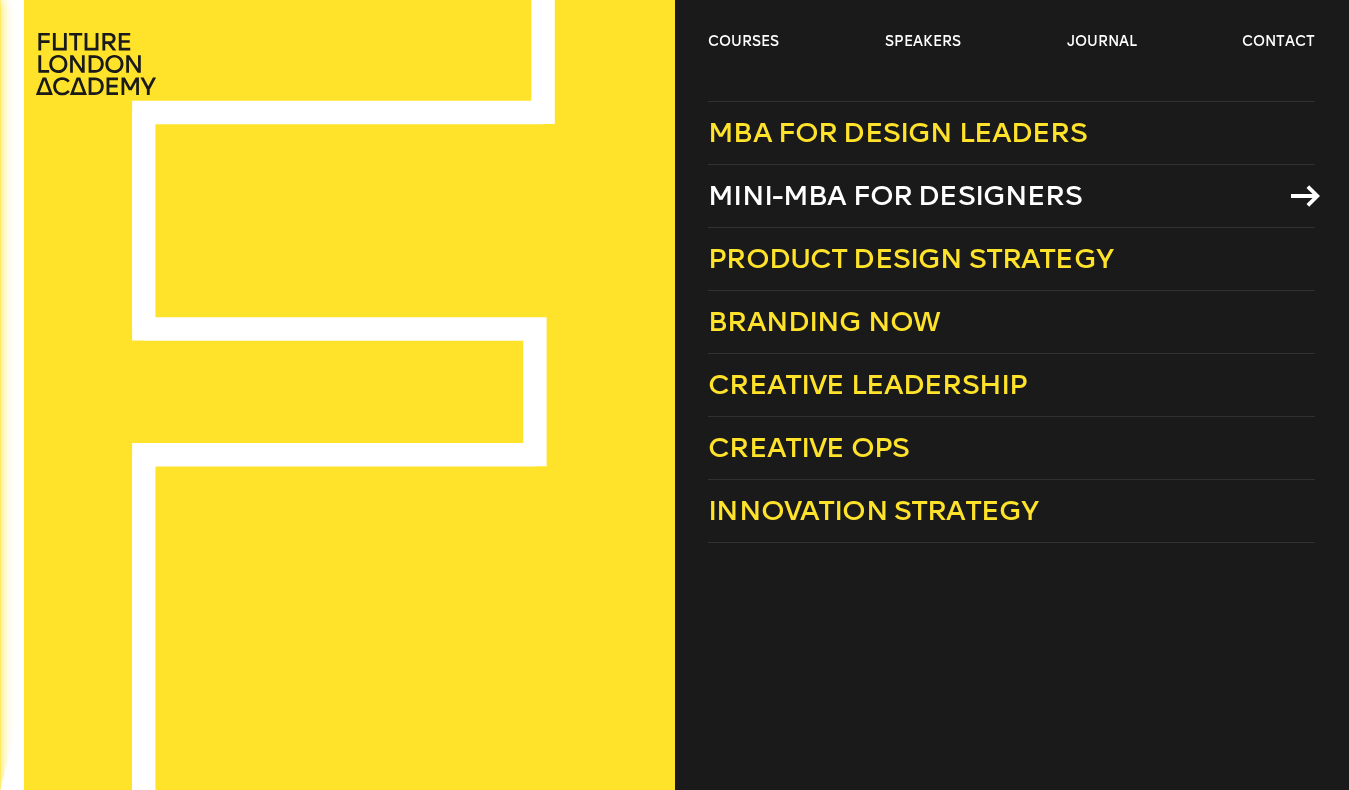 click on "Mini-MBA for Designers" at bounding box center (895, 195) 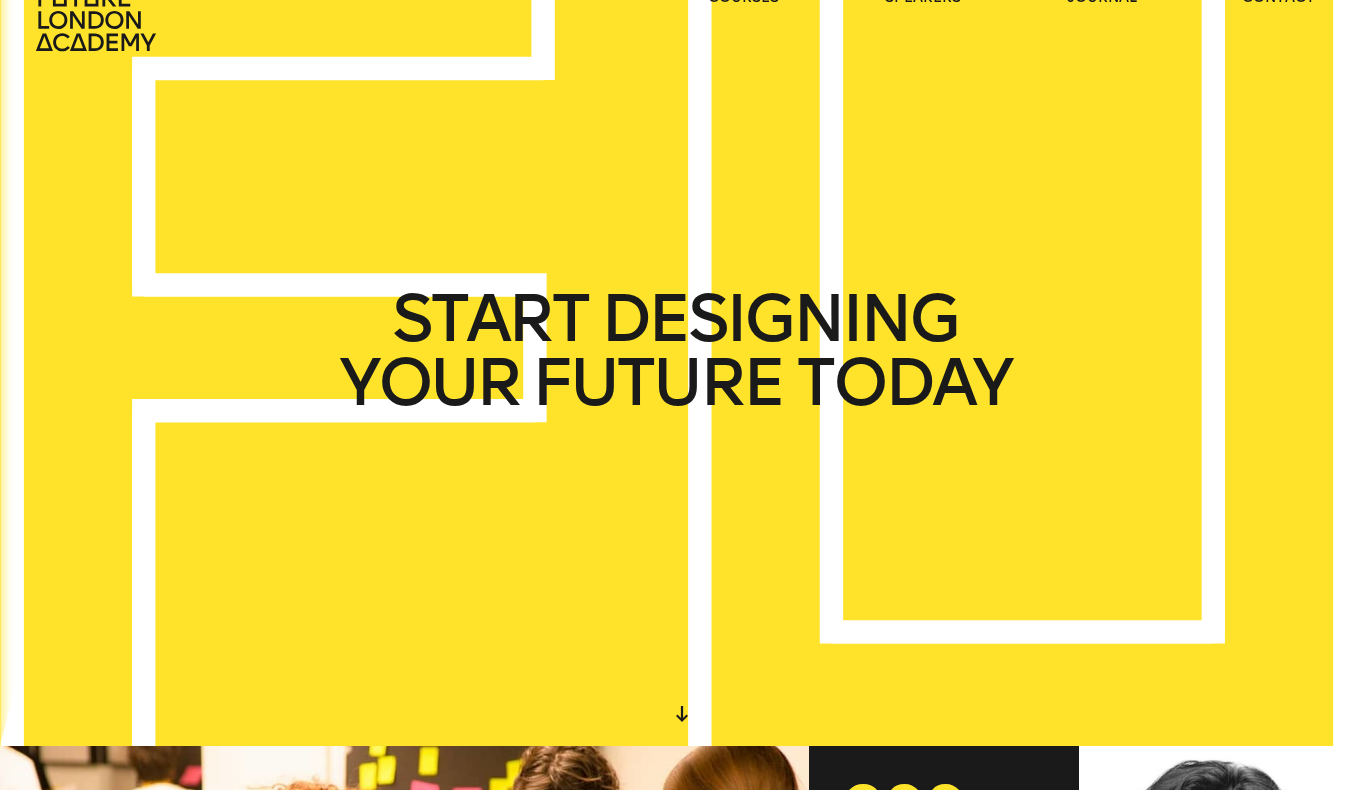 scroll, scrollTop: 0, scrollLeft: 0, axis: both 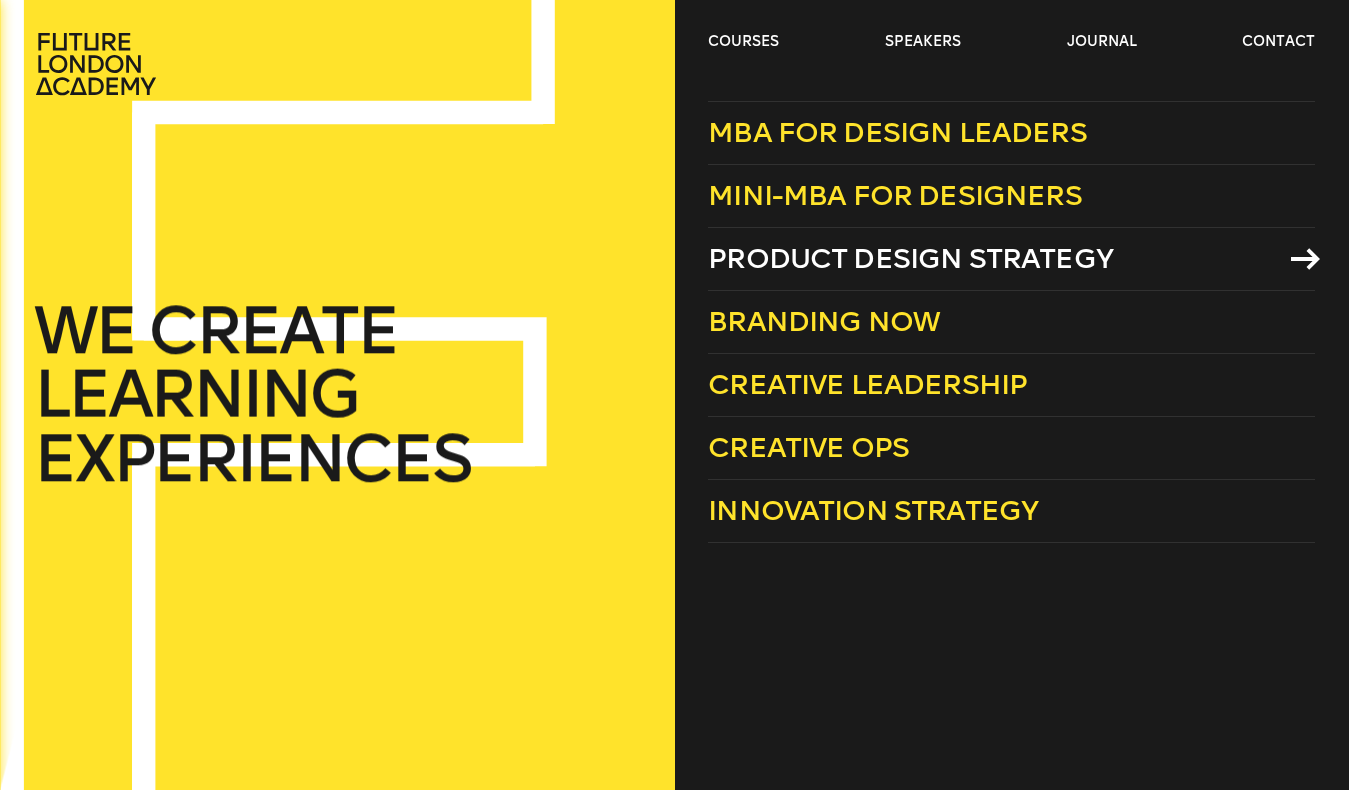 click on "Product Design Strategy" at bounding box center [910, 258] 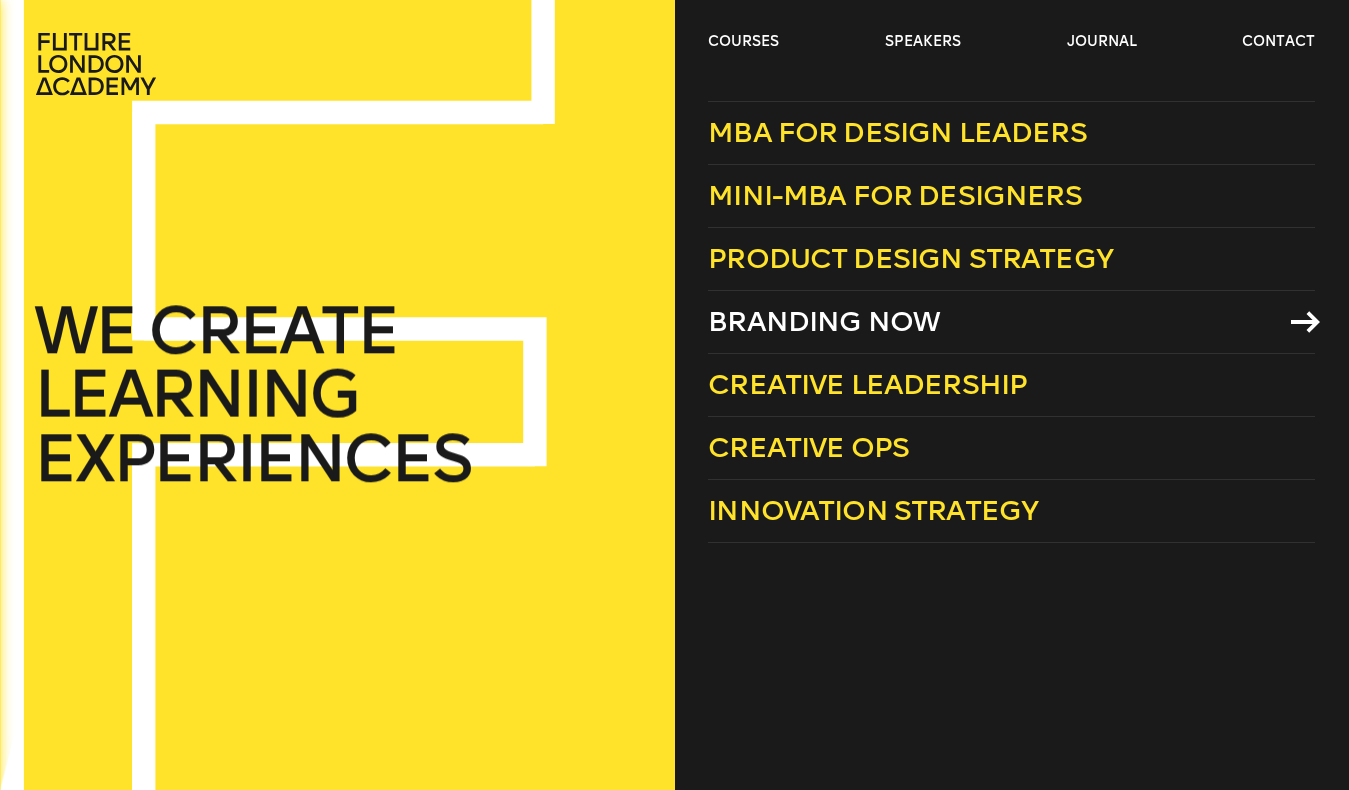 click on "Branding Now" at bounding box center [824, 321] 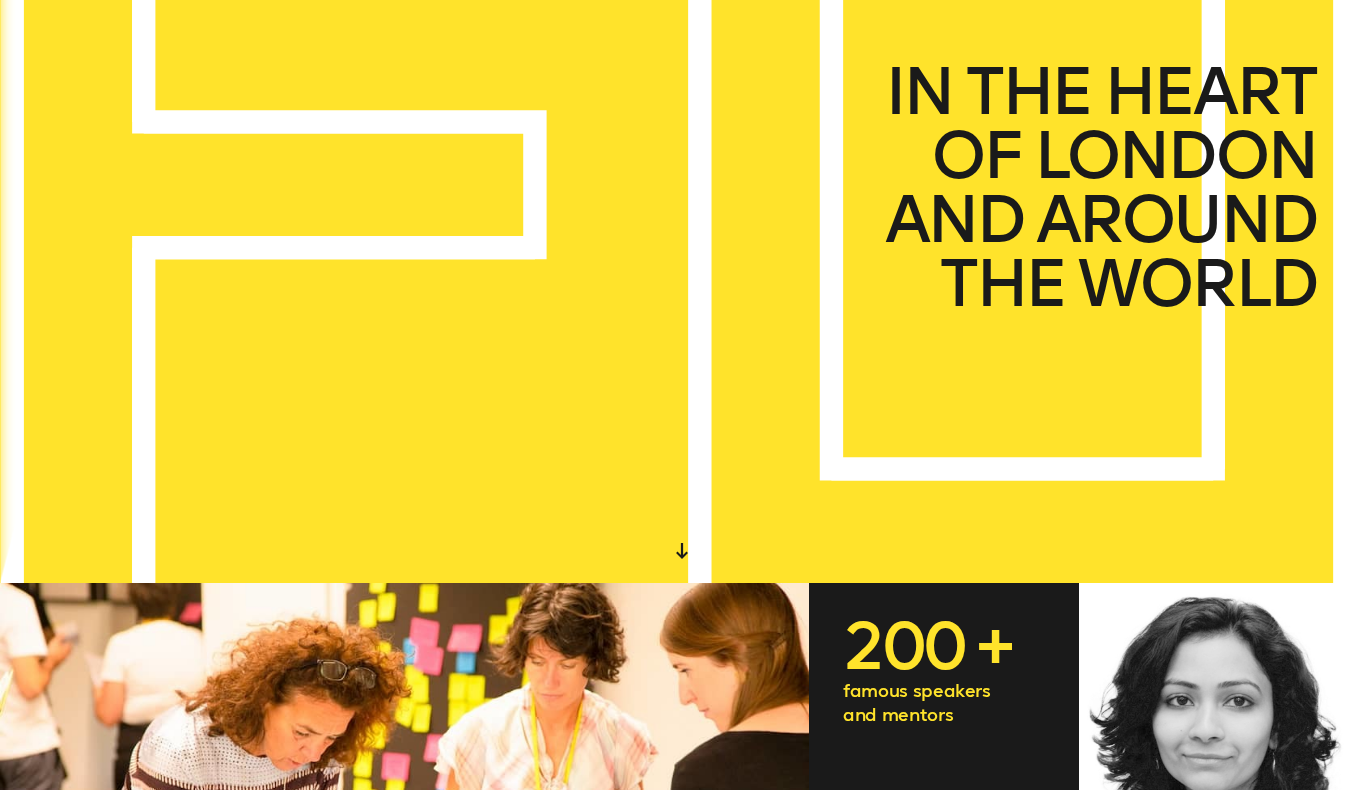 scroll, scrollTop: 211, scrollLeft: 0, axis: vertical 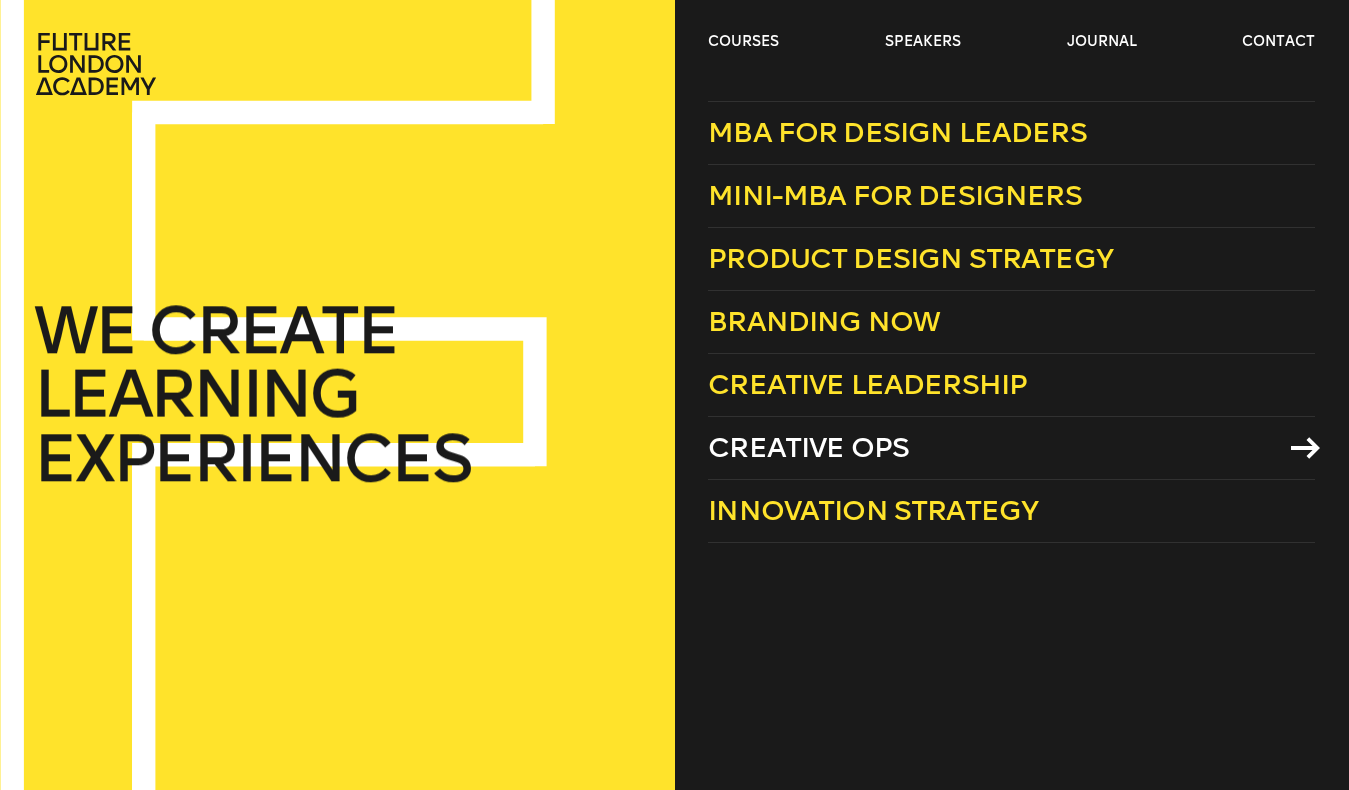 click on "Creative Ops" at bounding box center [808, 447] 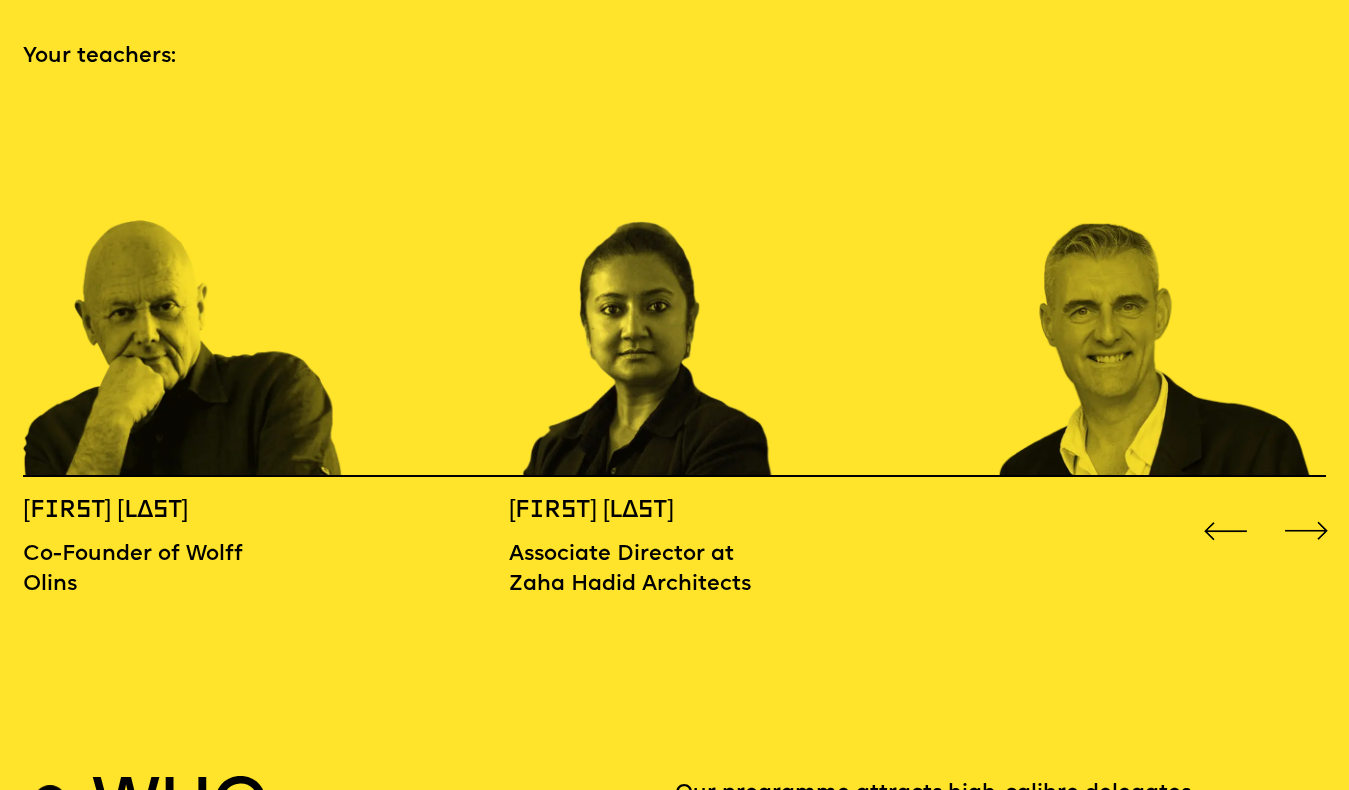scroll, scrollTop: 1998, scrollLeft: 0, axis: vertical 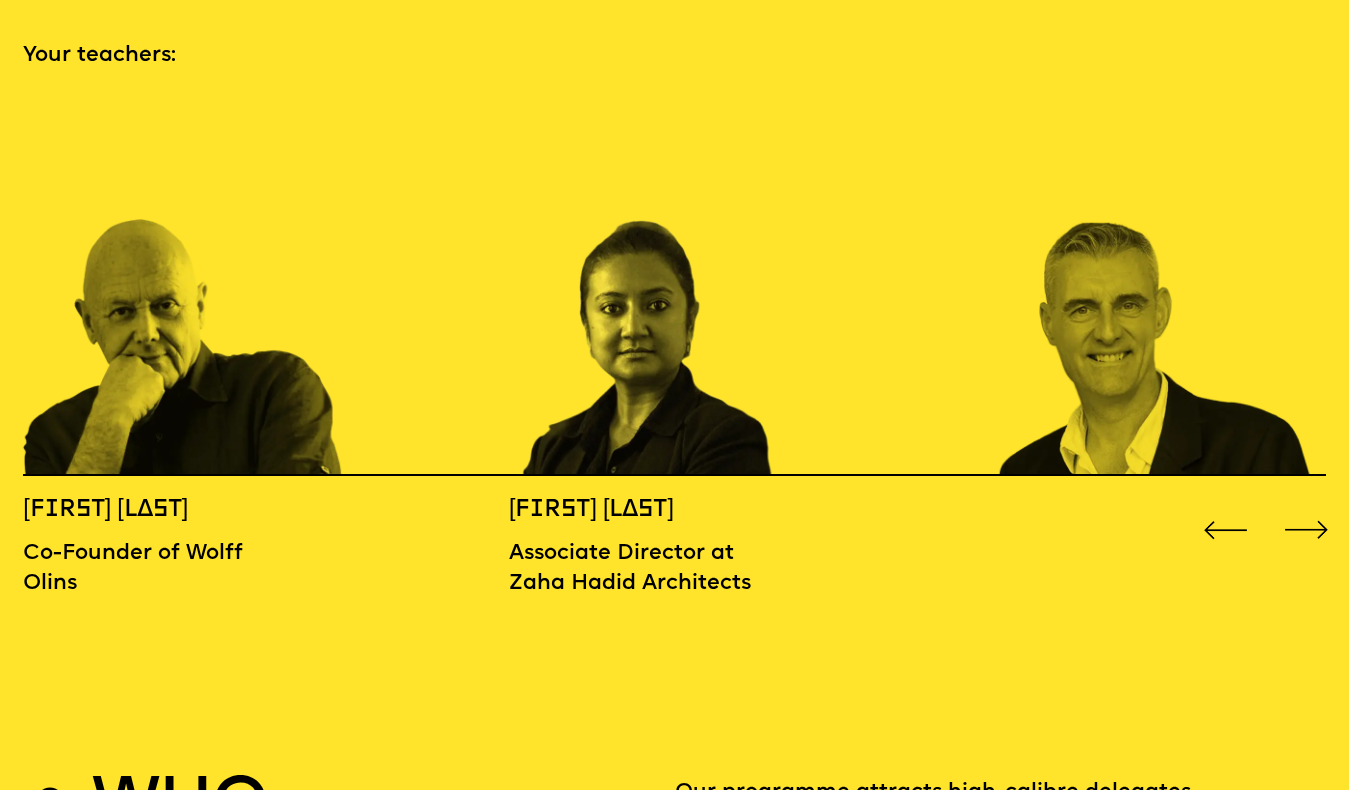 click at bounding box center [1307, 530] 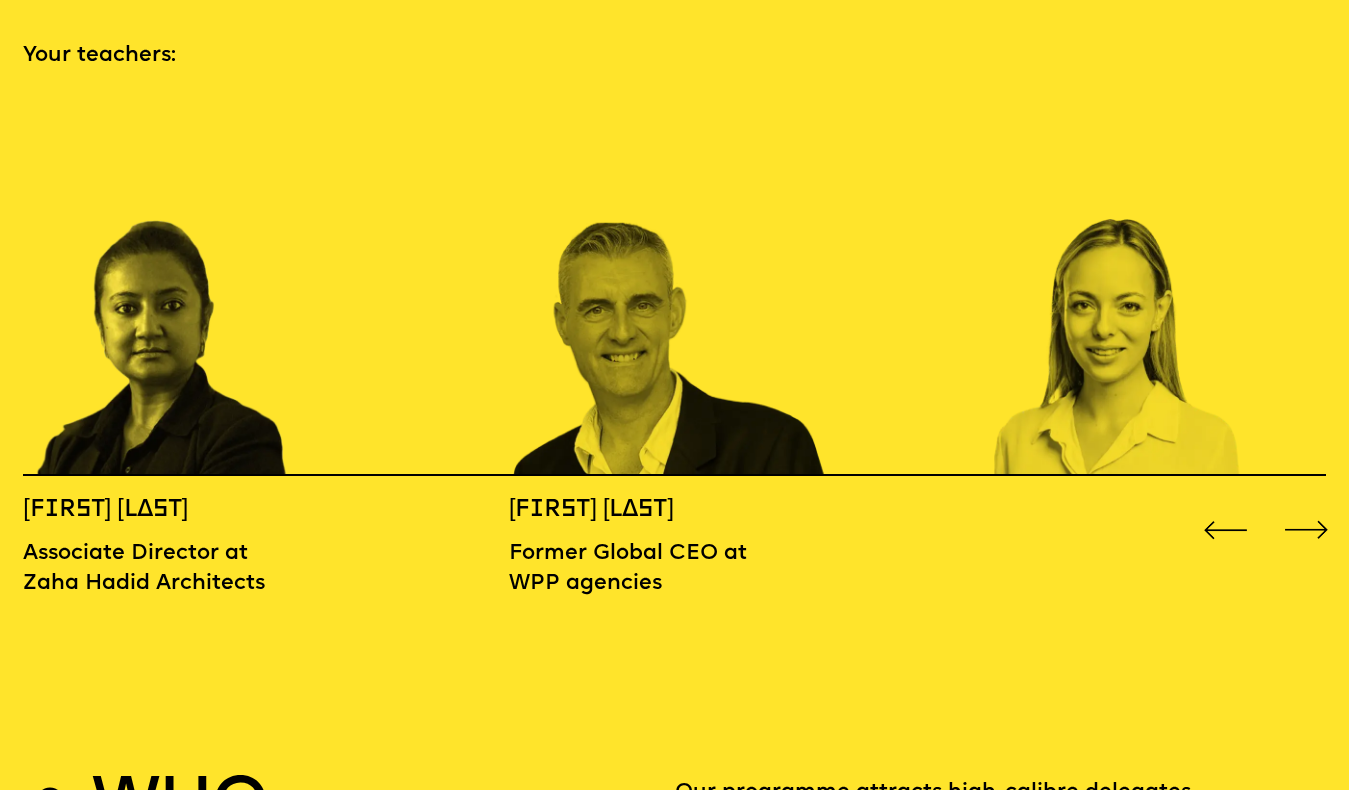 click at bounding box center [1307, 530] 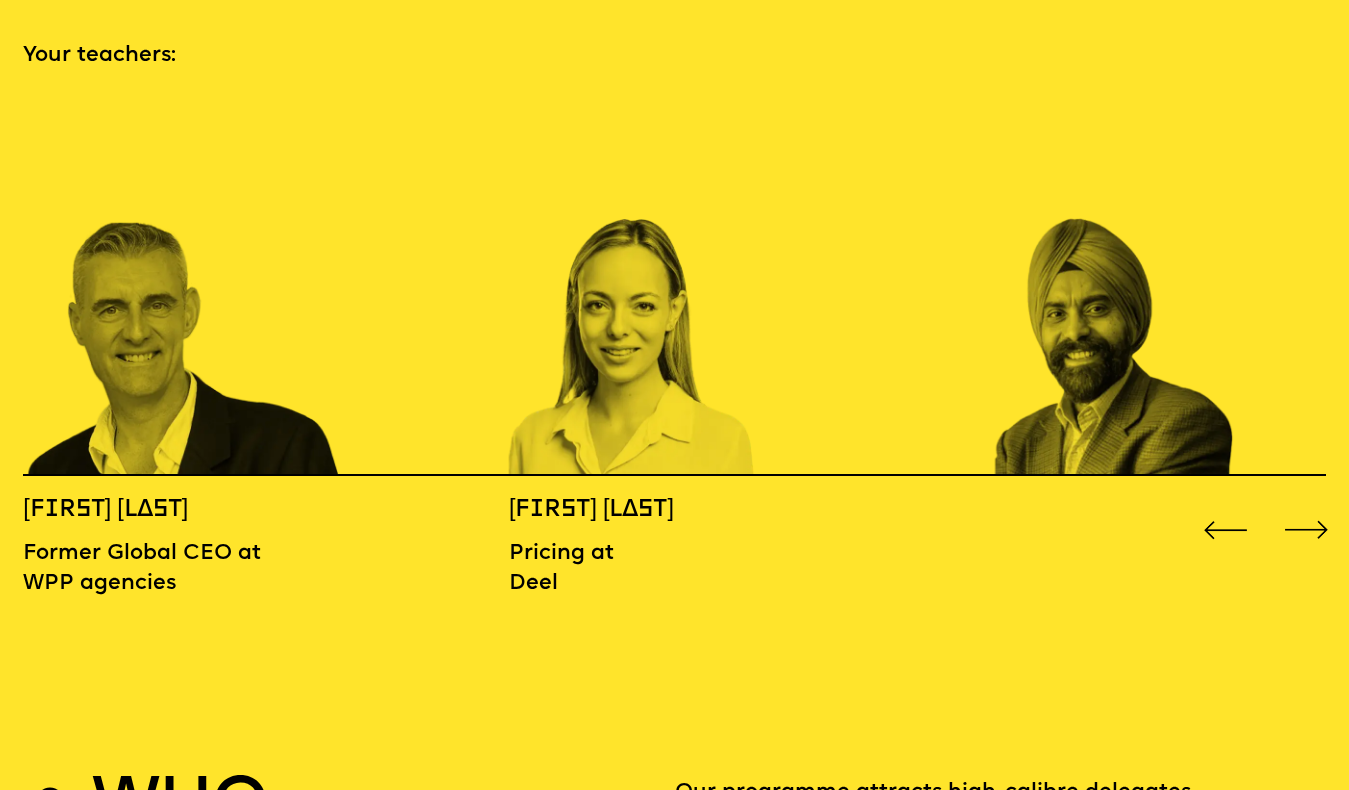 click at bounding box center [1307, 530] 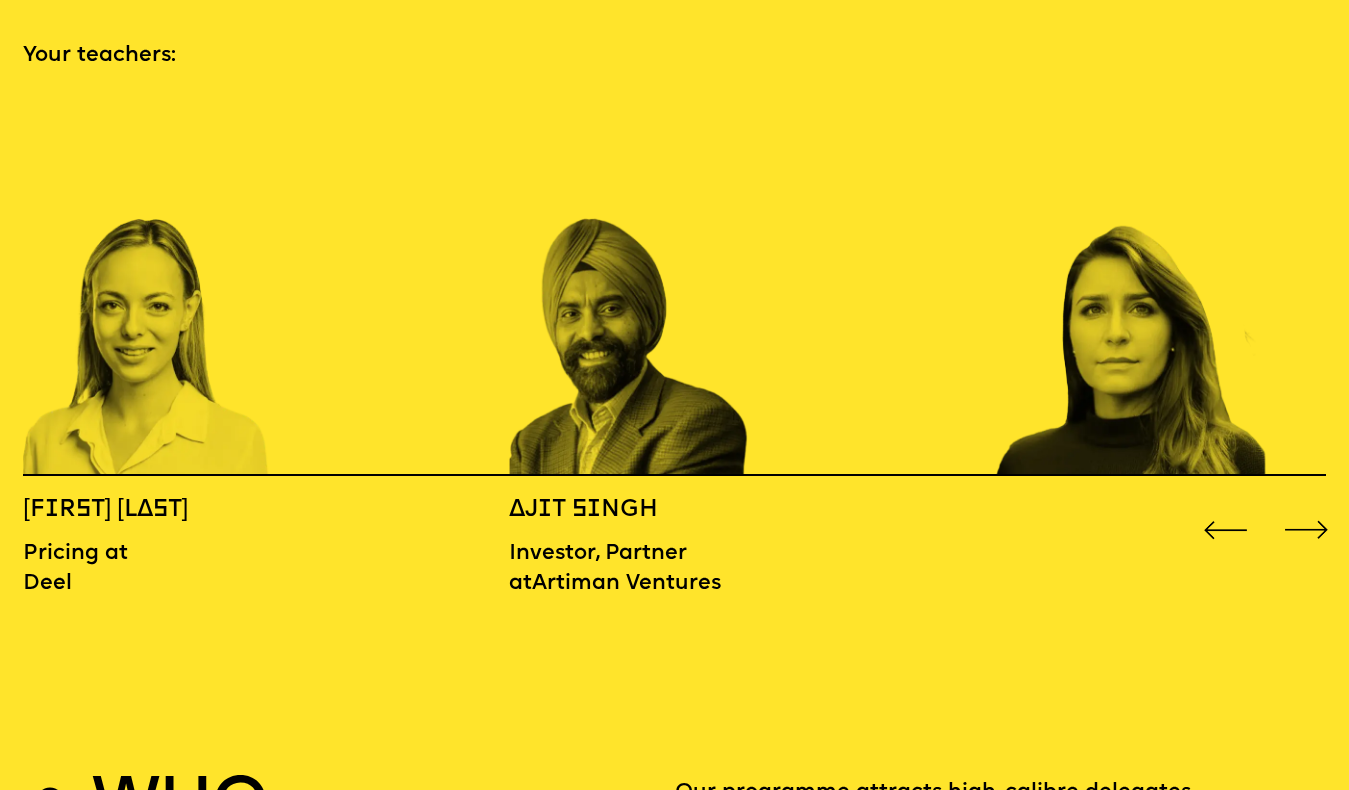 click at bounding box center [1307, 530] 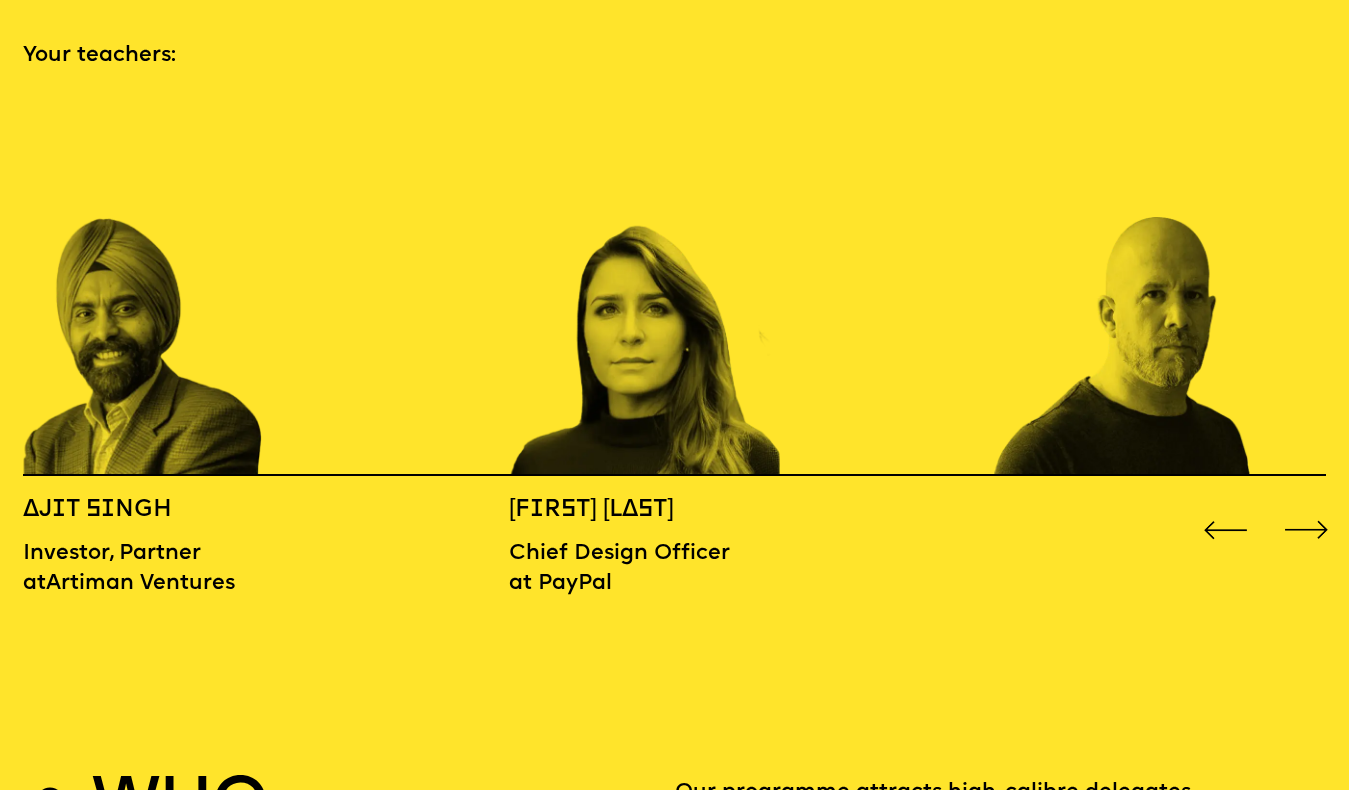 click at bounding box center [1307, 530] 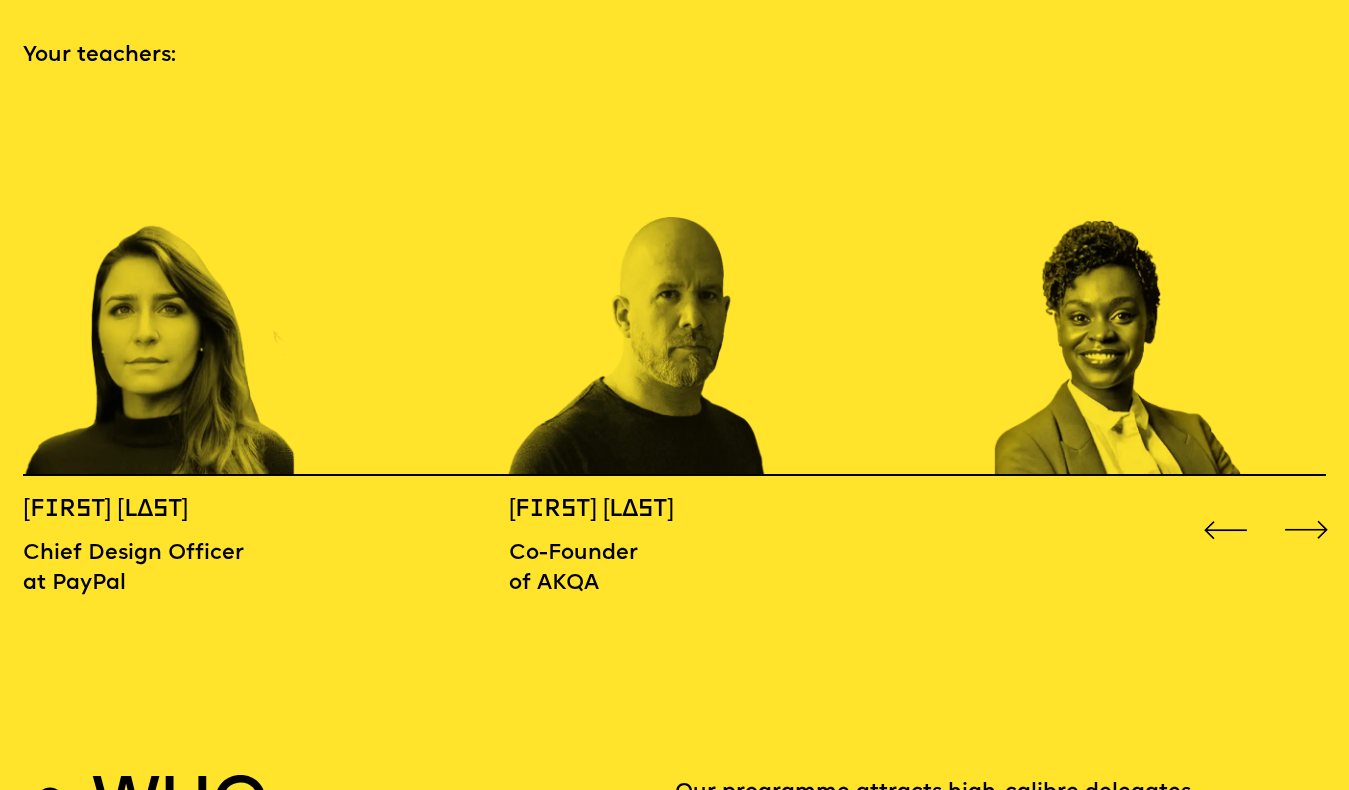 click at bounding box center (1307, 530) 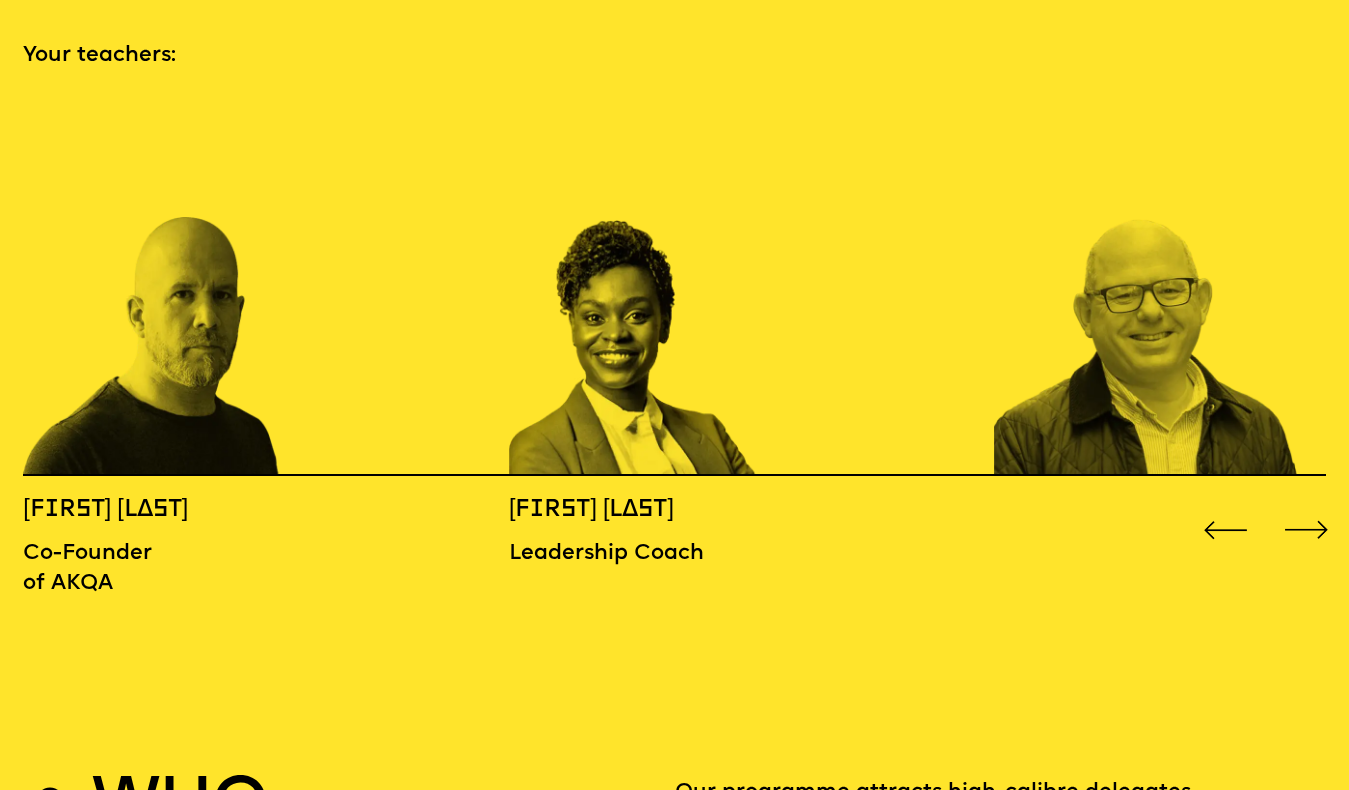click at bounding box center [1307, 530] 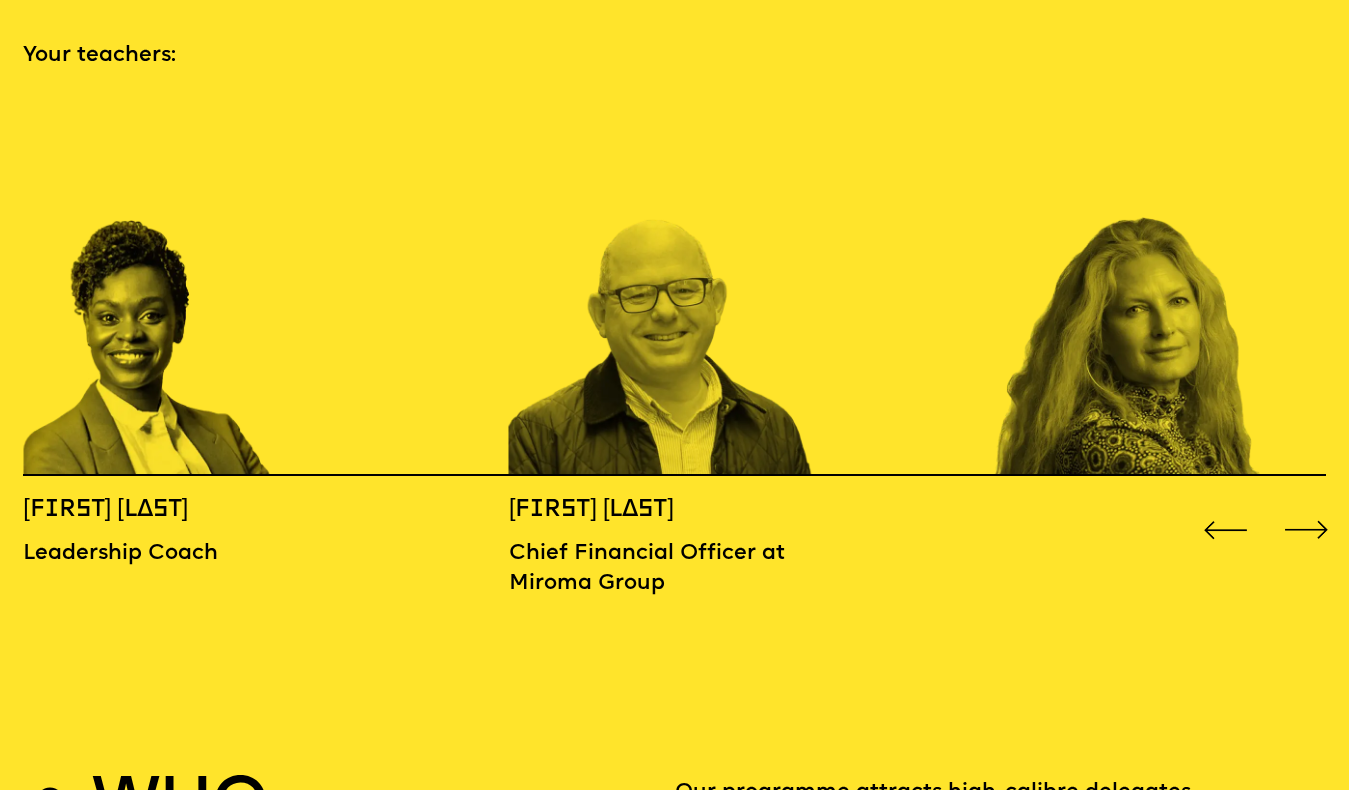 click at bounding box center (1307, 530) 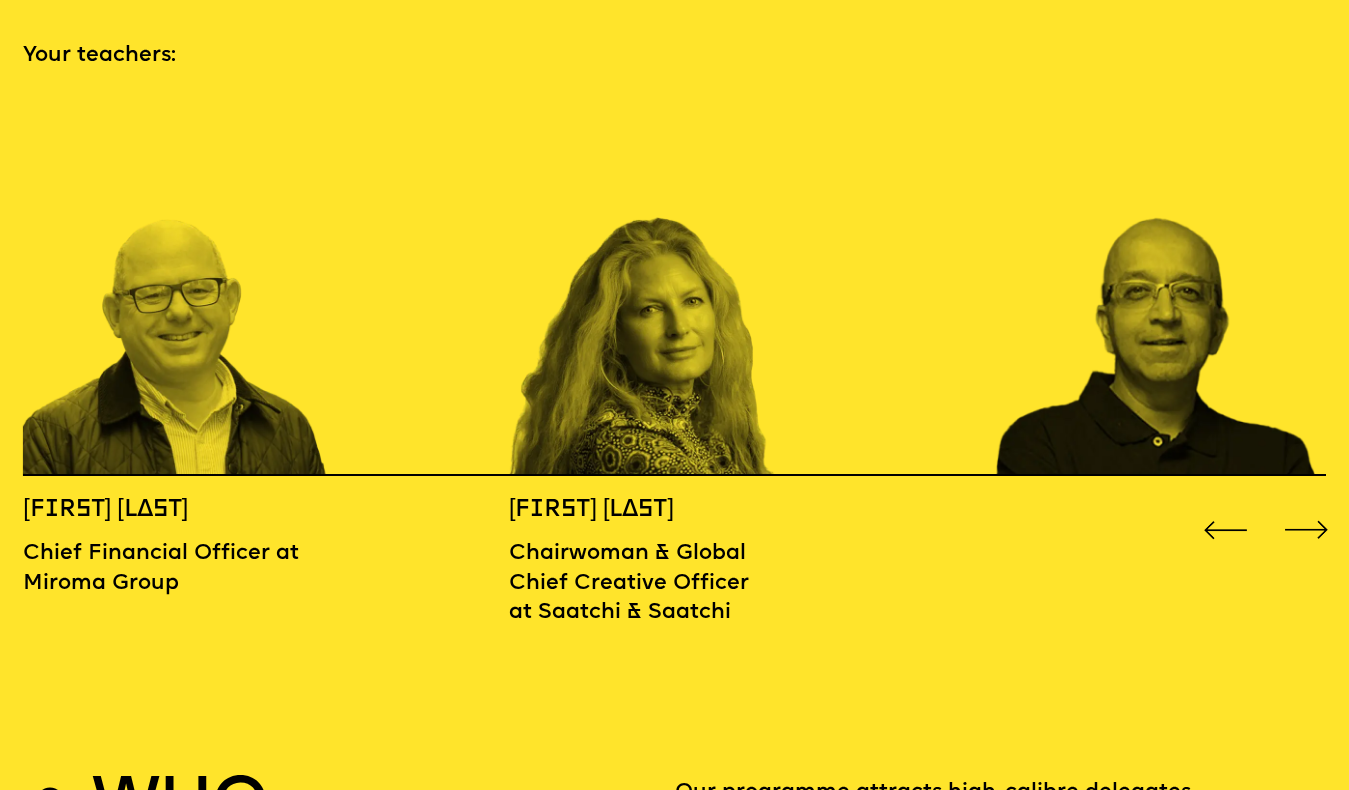click at bounding box center (1307, 530) 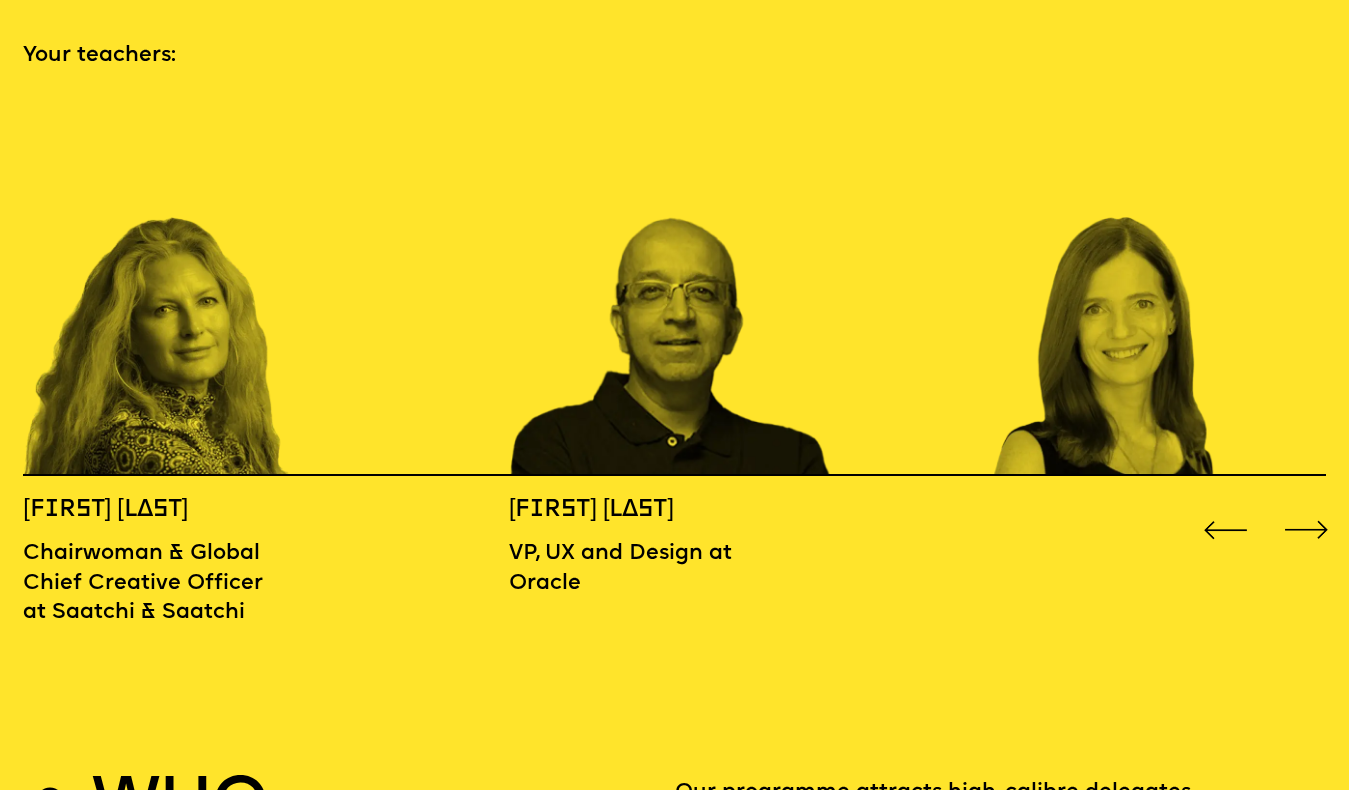 click at bounding box center [1307, 530] 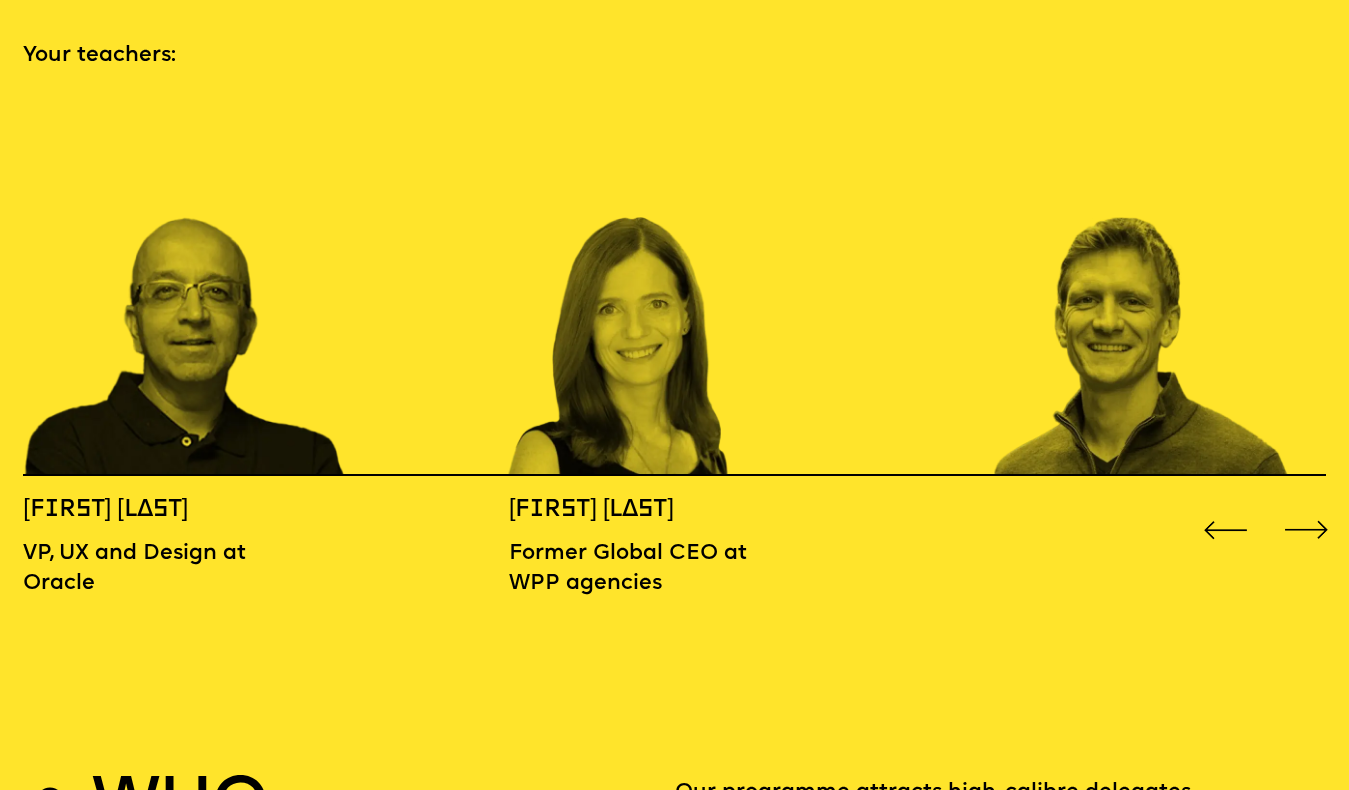 click at bounding box center [1307, 530] 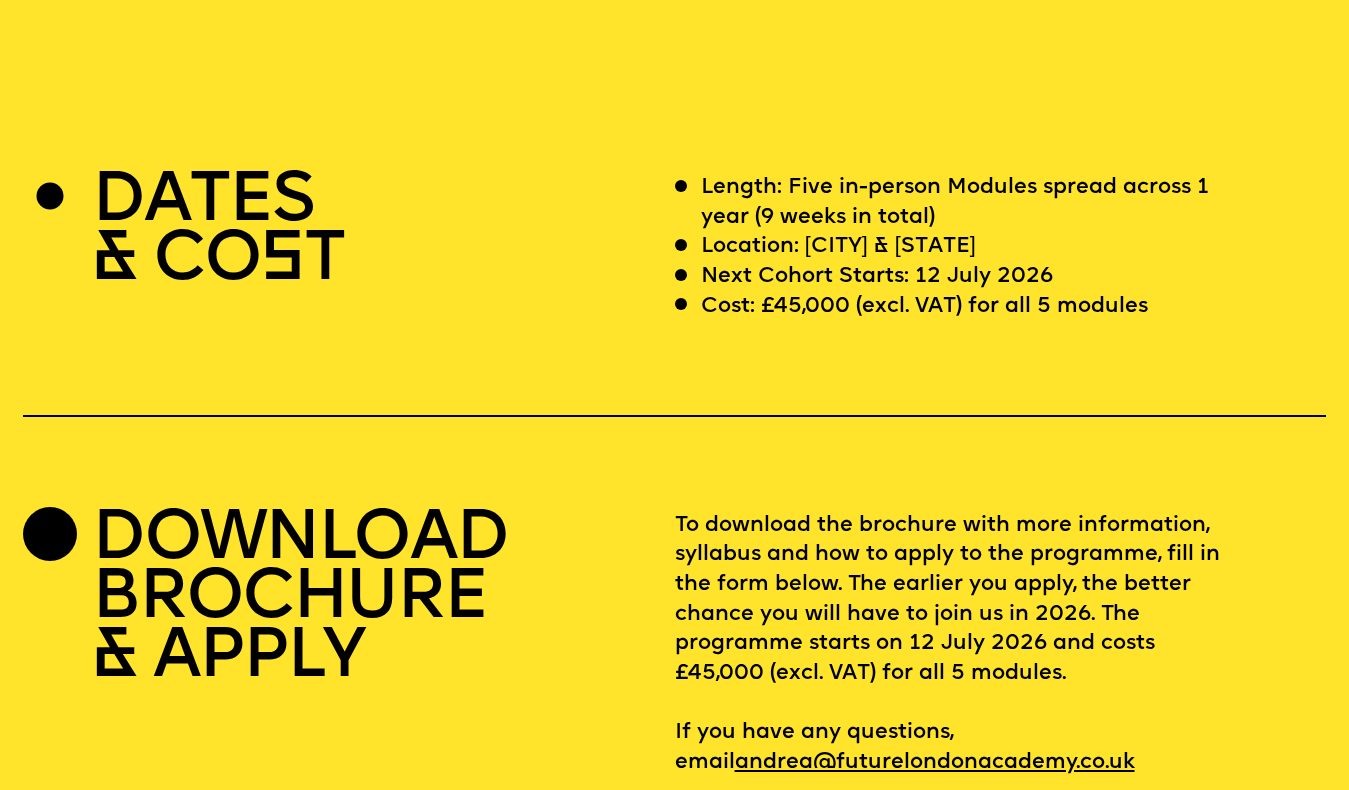 scroll, scrollTop: 5412, scrollLeft: 0, axis: vertical 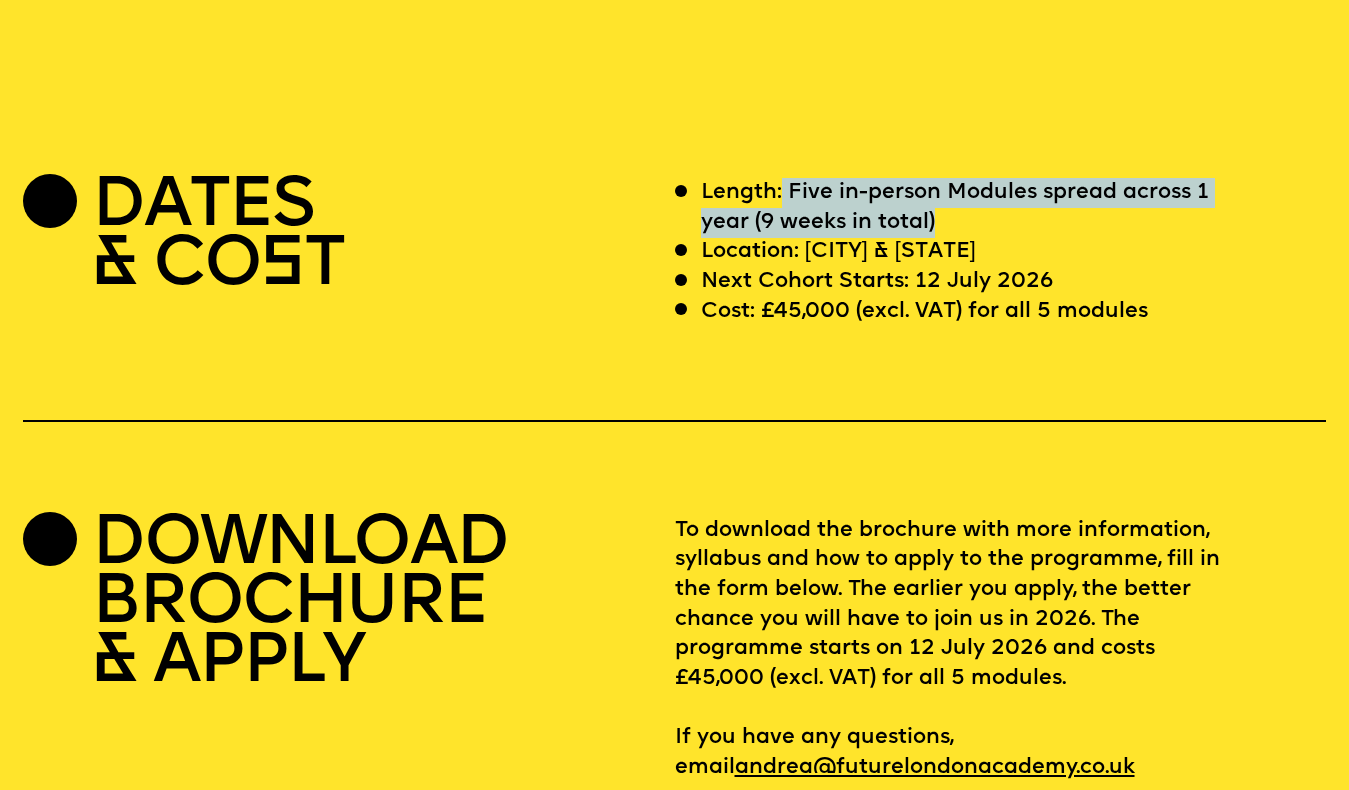 drag, startPoint x: 783, startPoint y: 193, endPoint x: 1193, endPoint y: 214, distance: 410.53745 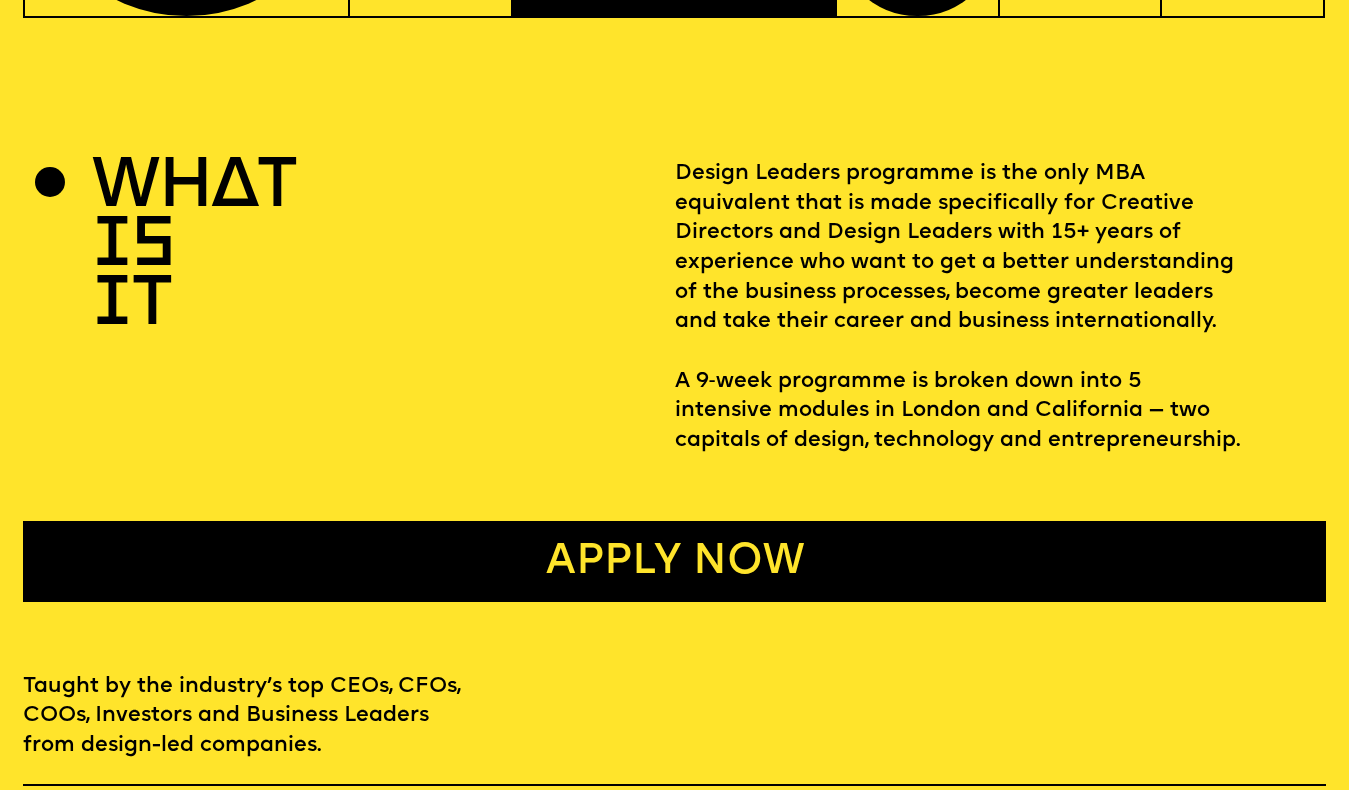 scroll, scrollTop: 0, scrollLeft: 0, axis: both 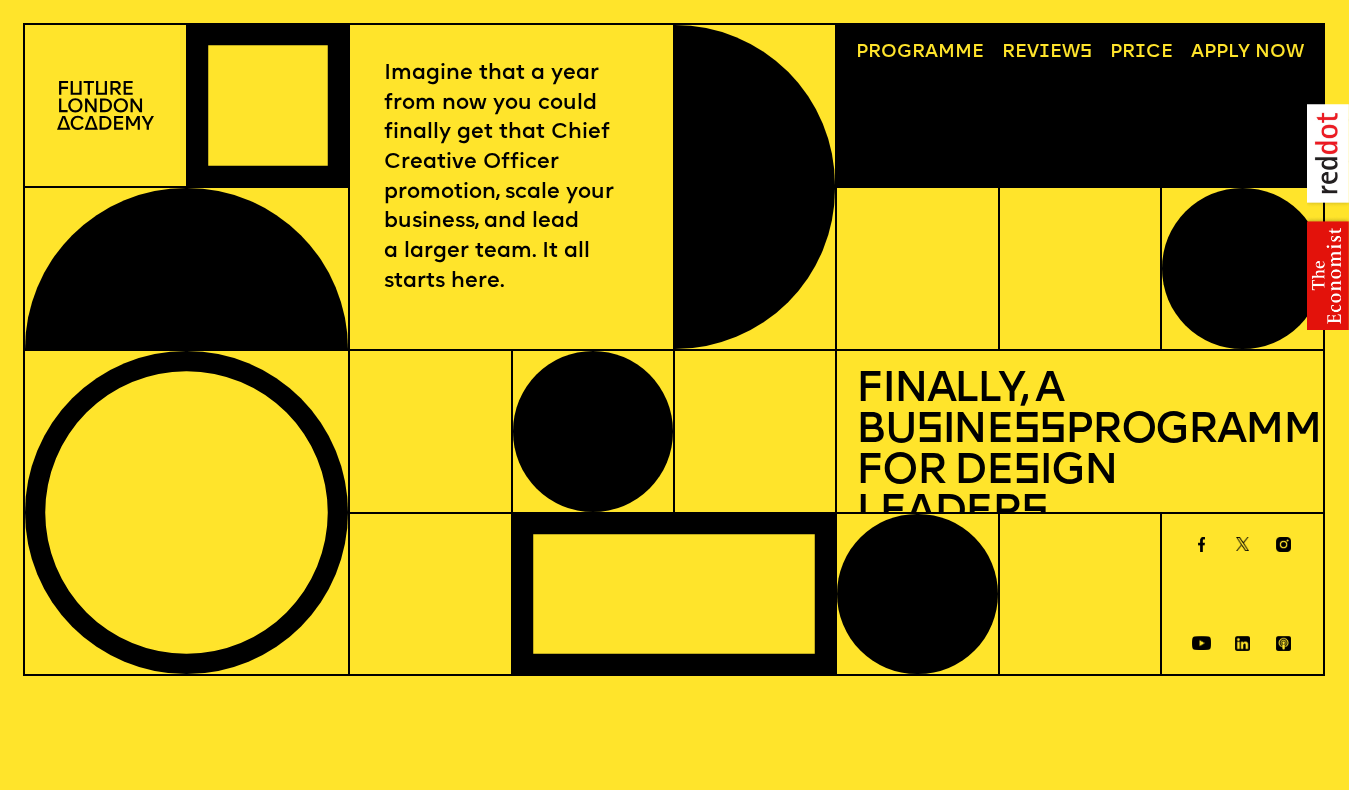 click at bounding box center (1328, 217) 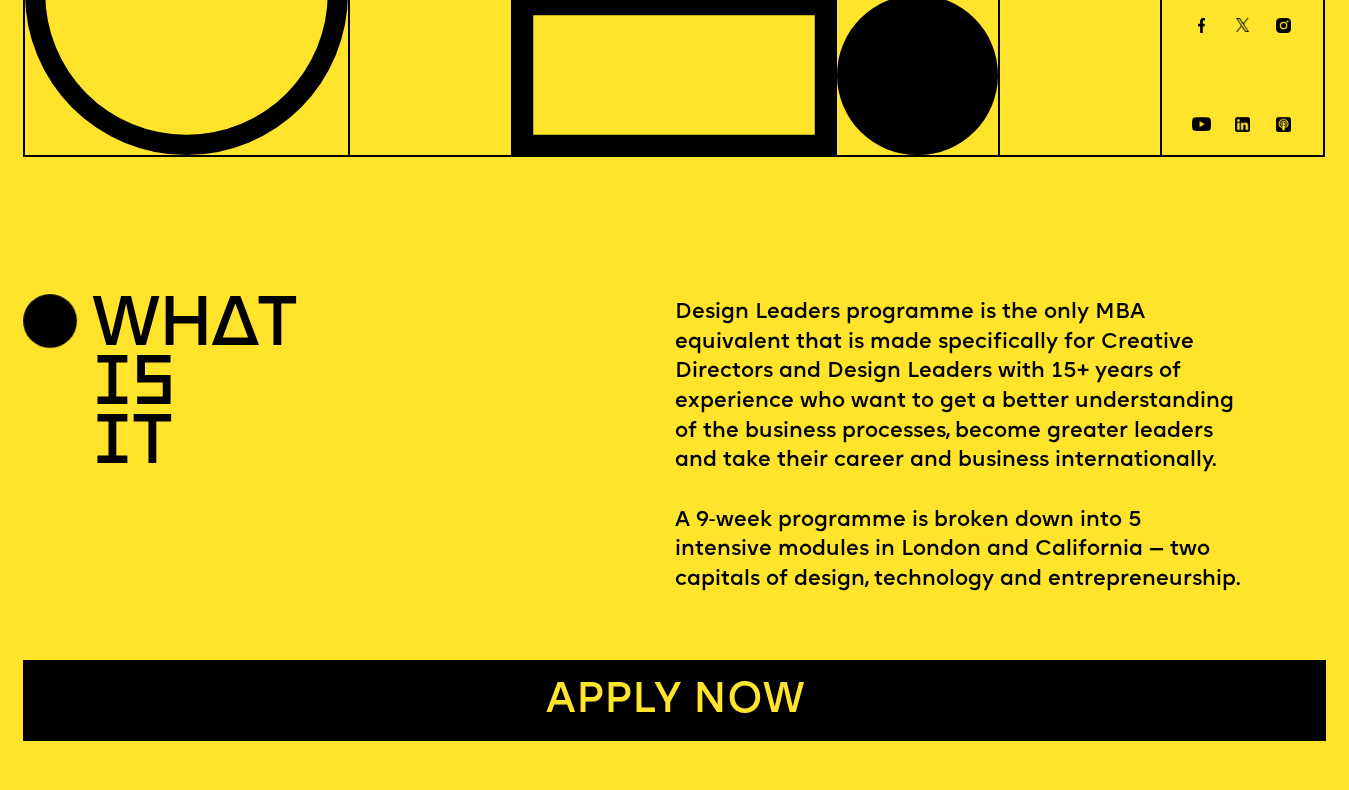 scroll, scrollTop: 0, scrollLeft: 0, axis: both 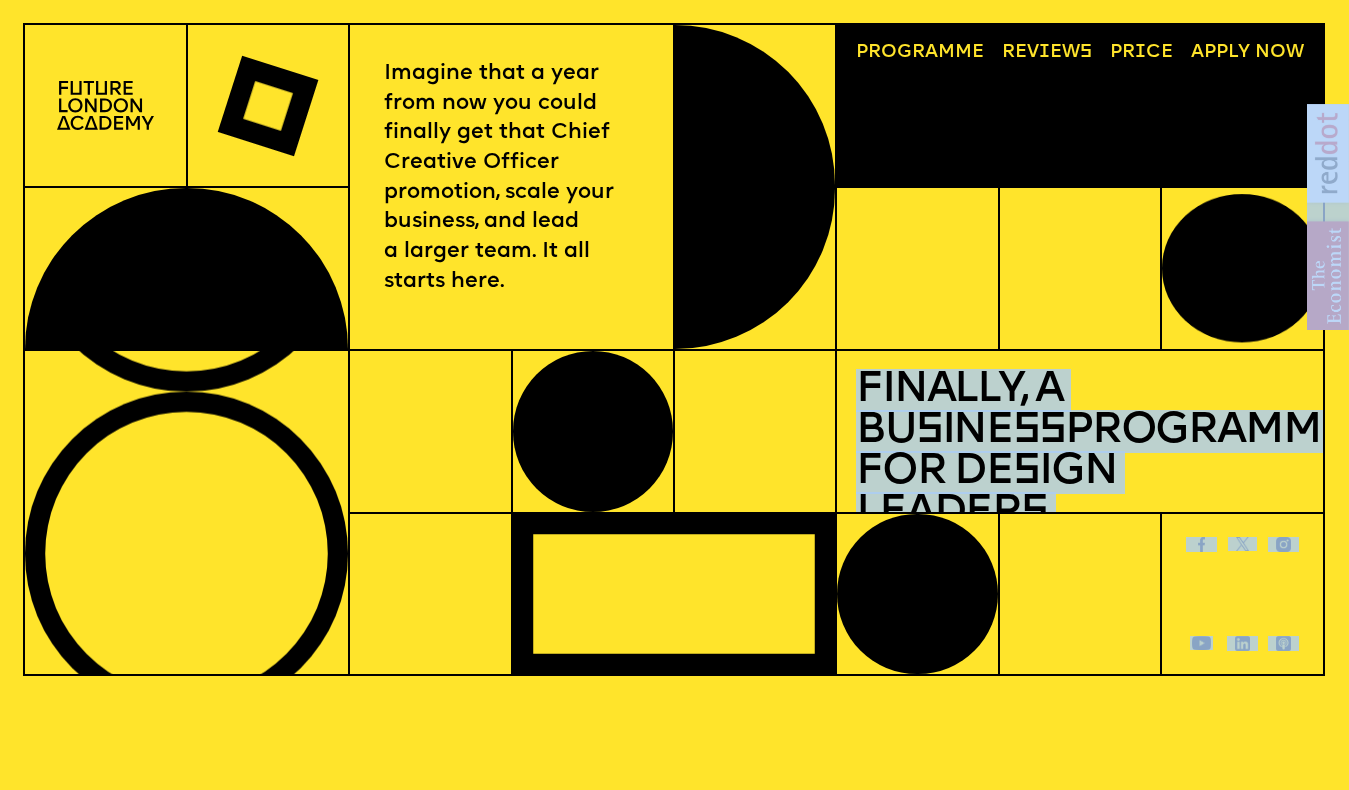 drag, startPoint x: 1333, startPoint y: 251, endPoint x: 1327, endPoint y: 288, distance: 37.48333 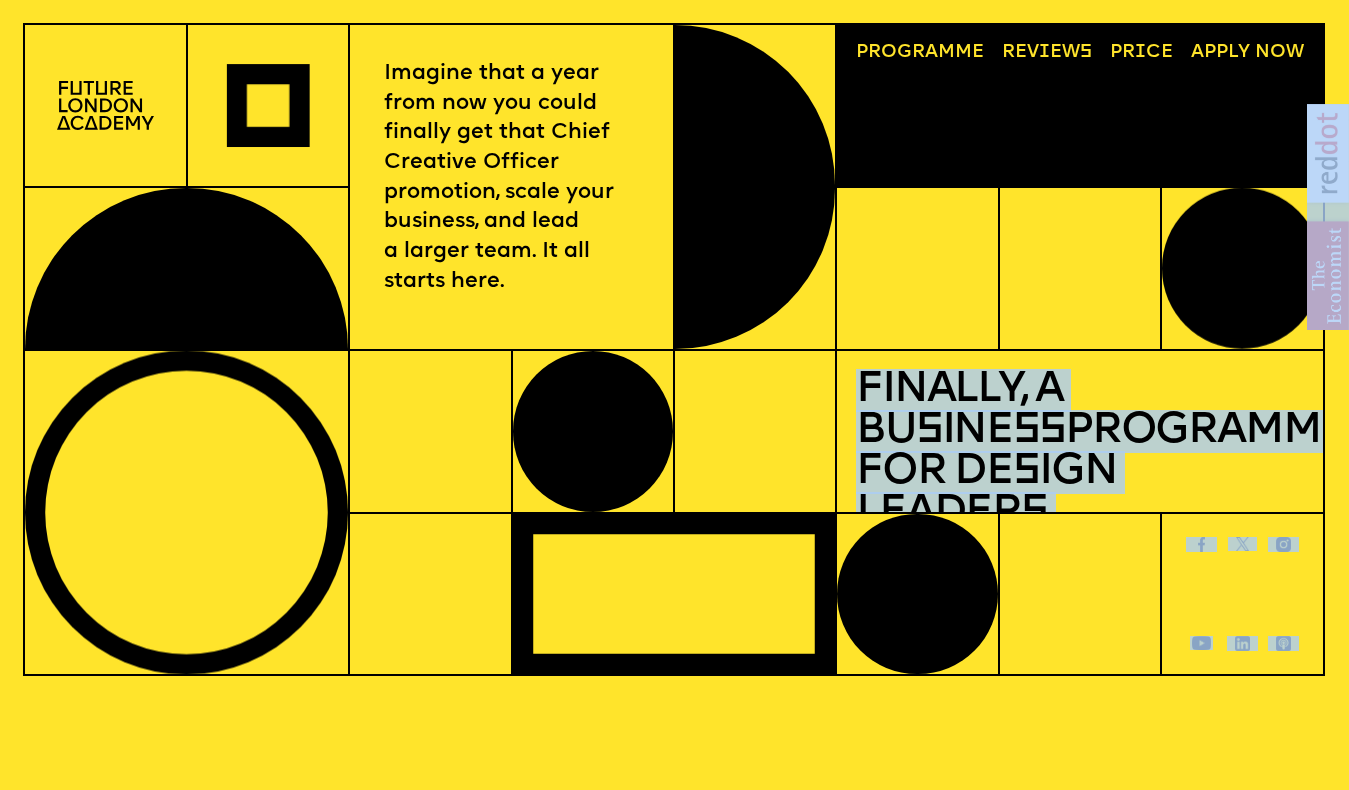 click at bounding box center [1328, 217] 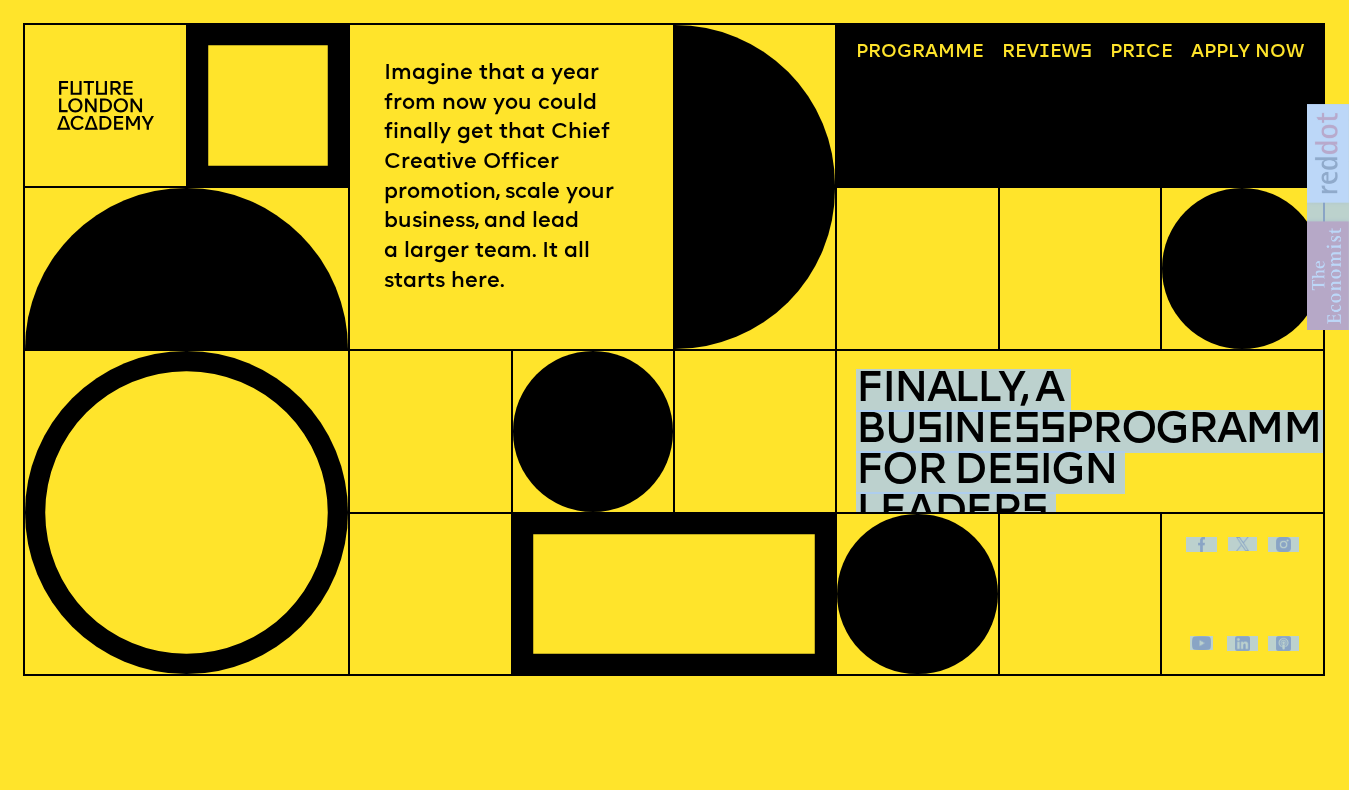 click at bounding box center [1328, 217] 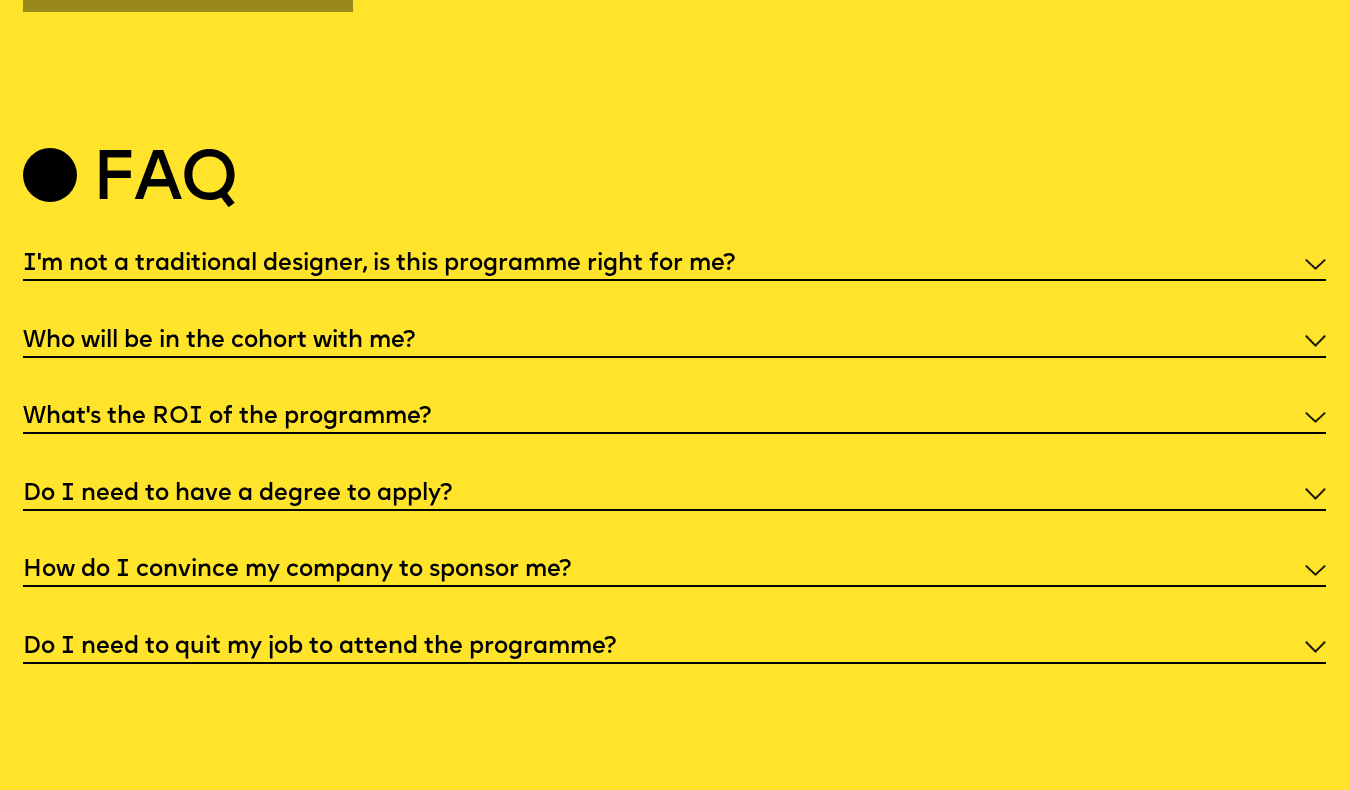 scroll, scrollTop: 6842, scrollLeft: 0, axis: vertical 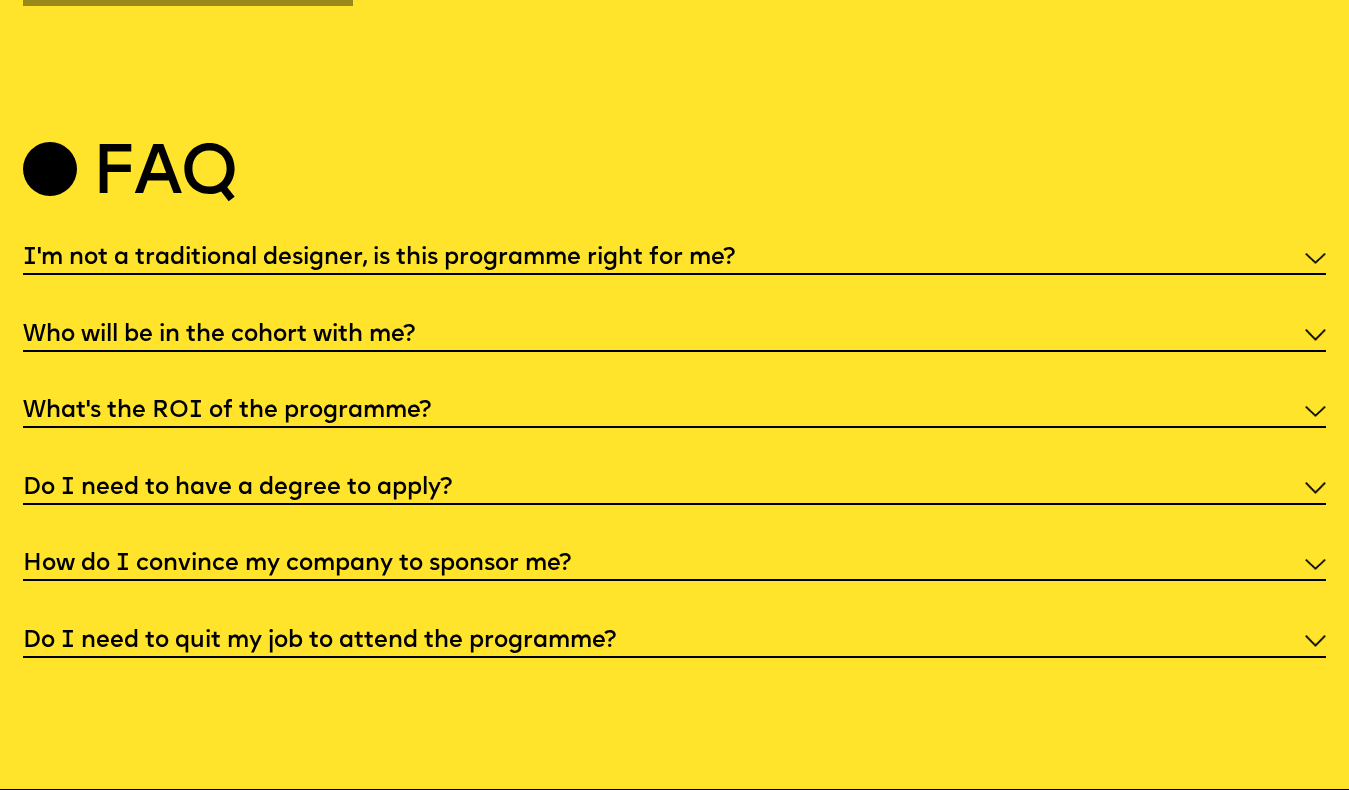 click on "What’s the ROI of the programme?" at bounding box center [227, 411] 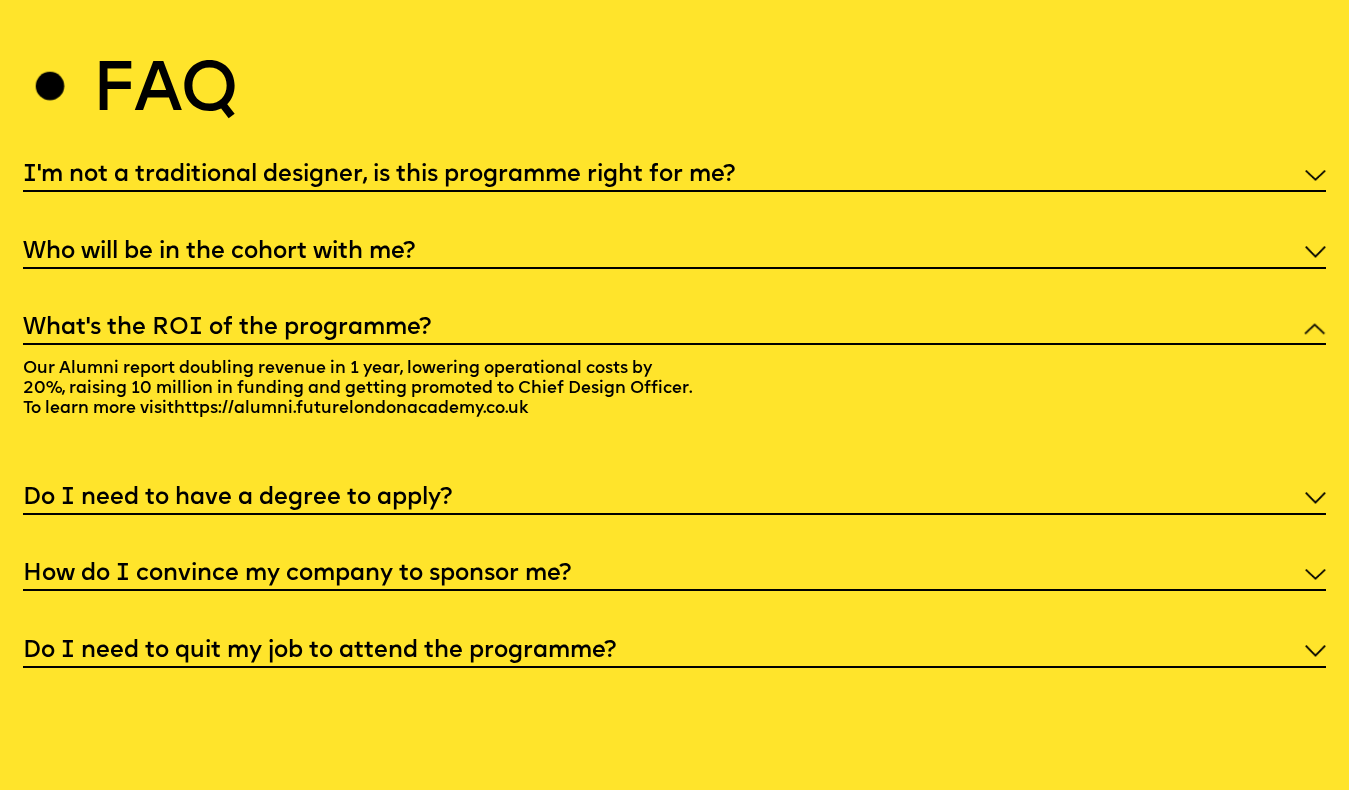 scroll, scrollTop: 6927, scrollLeft: 0, axis: vertical 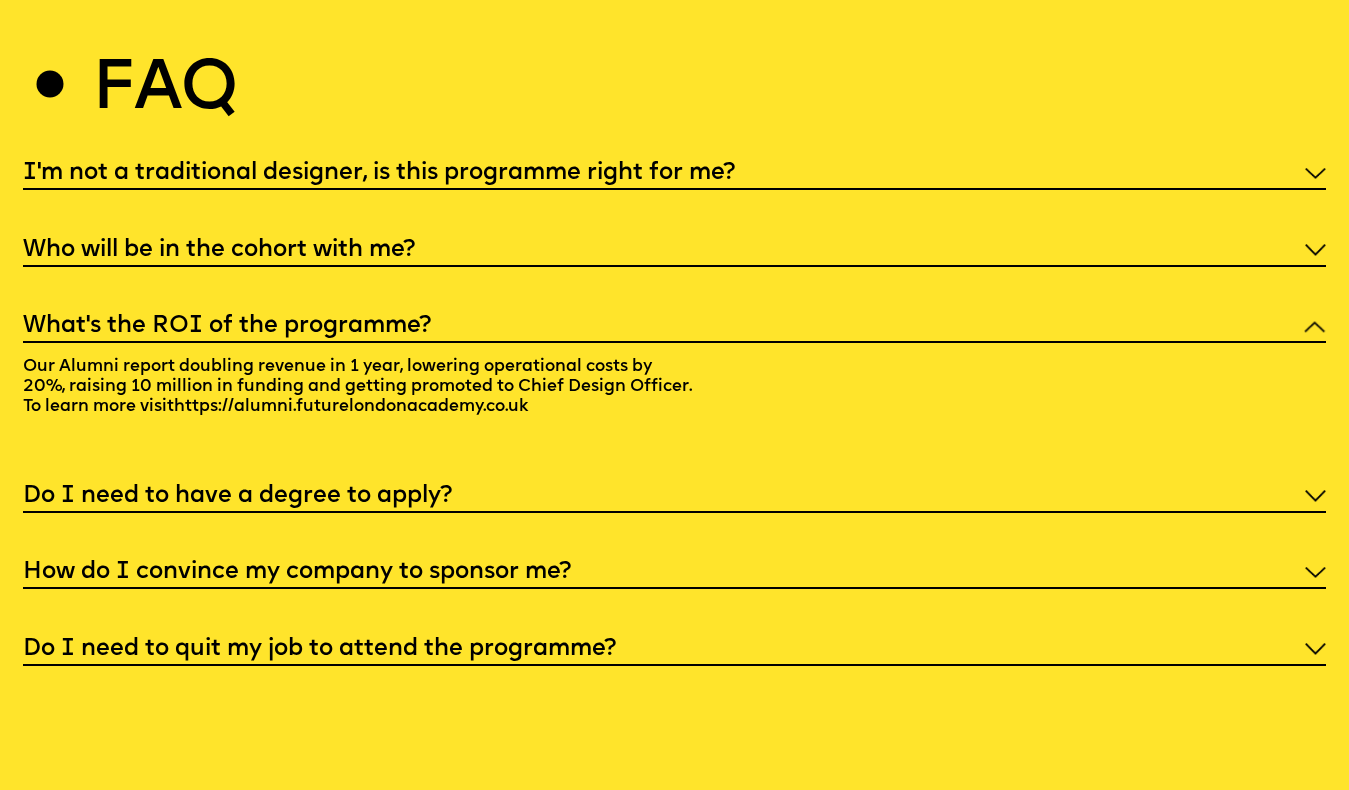 click on "Do I need to have a degree to apply?" at bounding box center (237, 496) 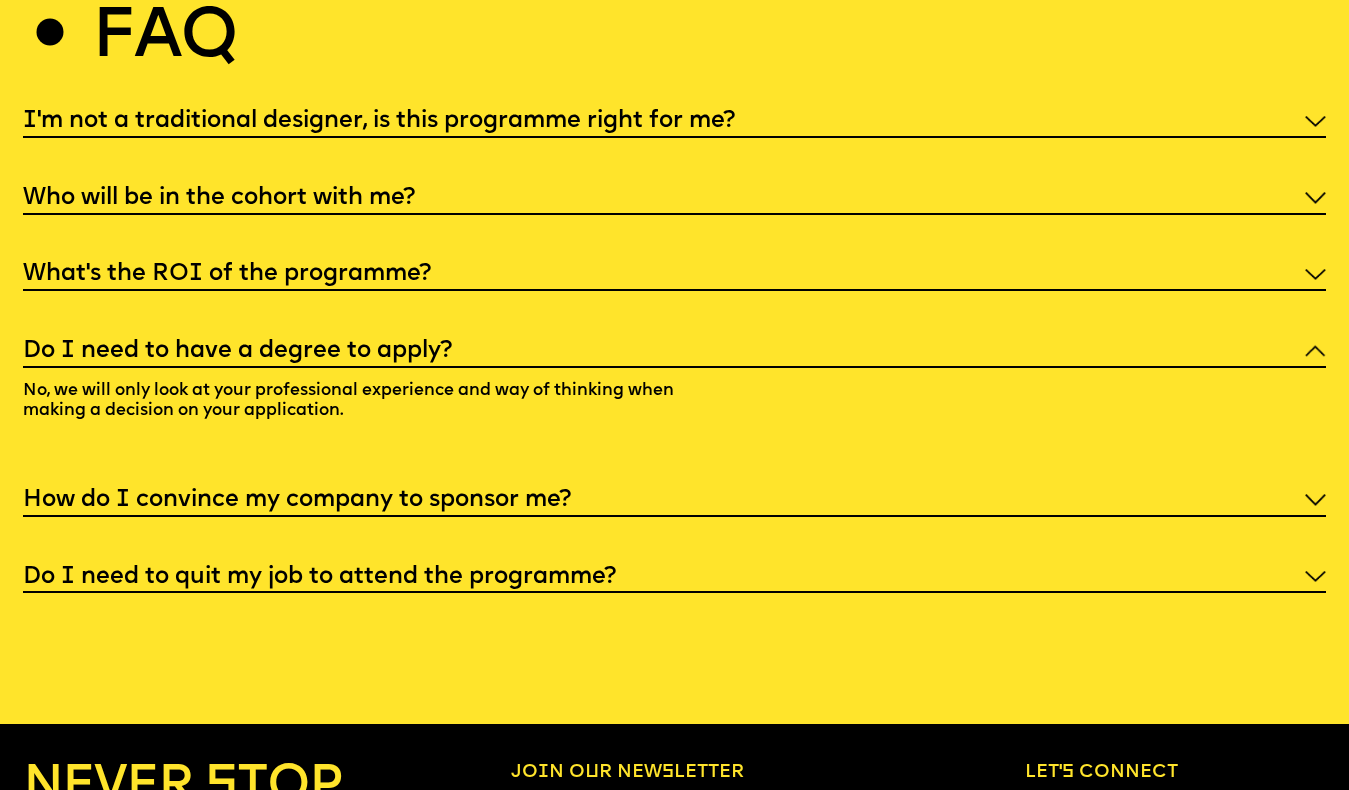 scroll, scrollTop: 6983, scrollLeft: 0, axis: vertical 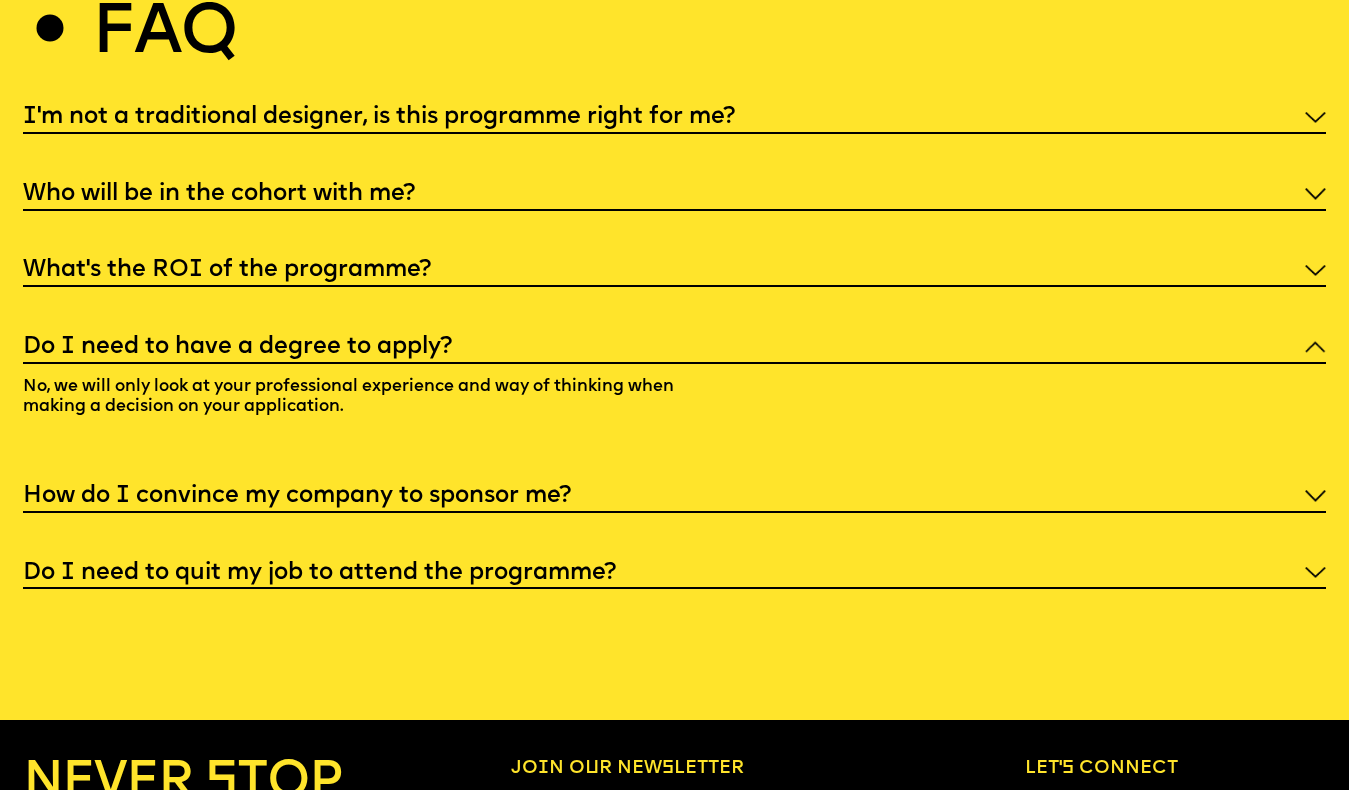 click on "How do I convince my company to sponsor me?" at bounding box center (297, 496) 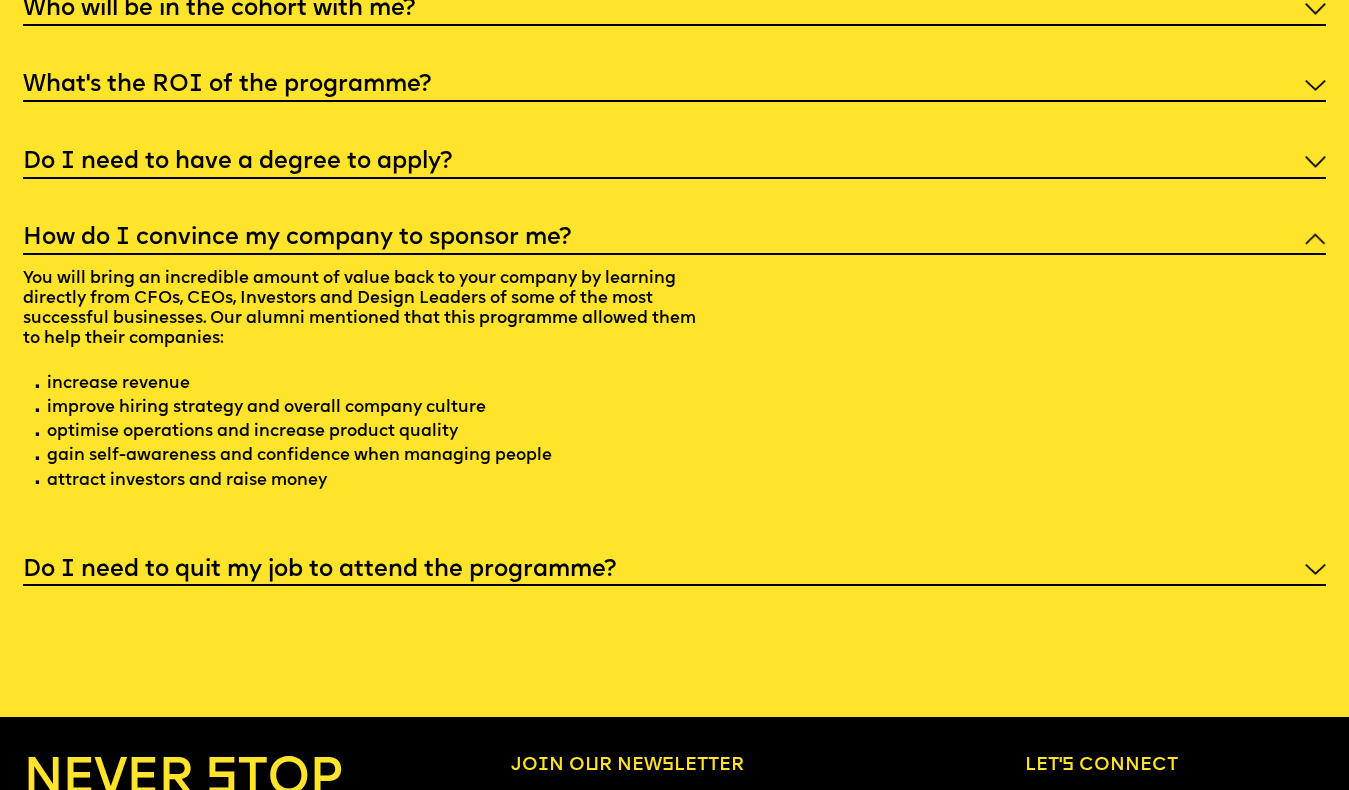 scroll, scrollTop: 7170, scrollLeft: 0, axis: vertical 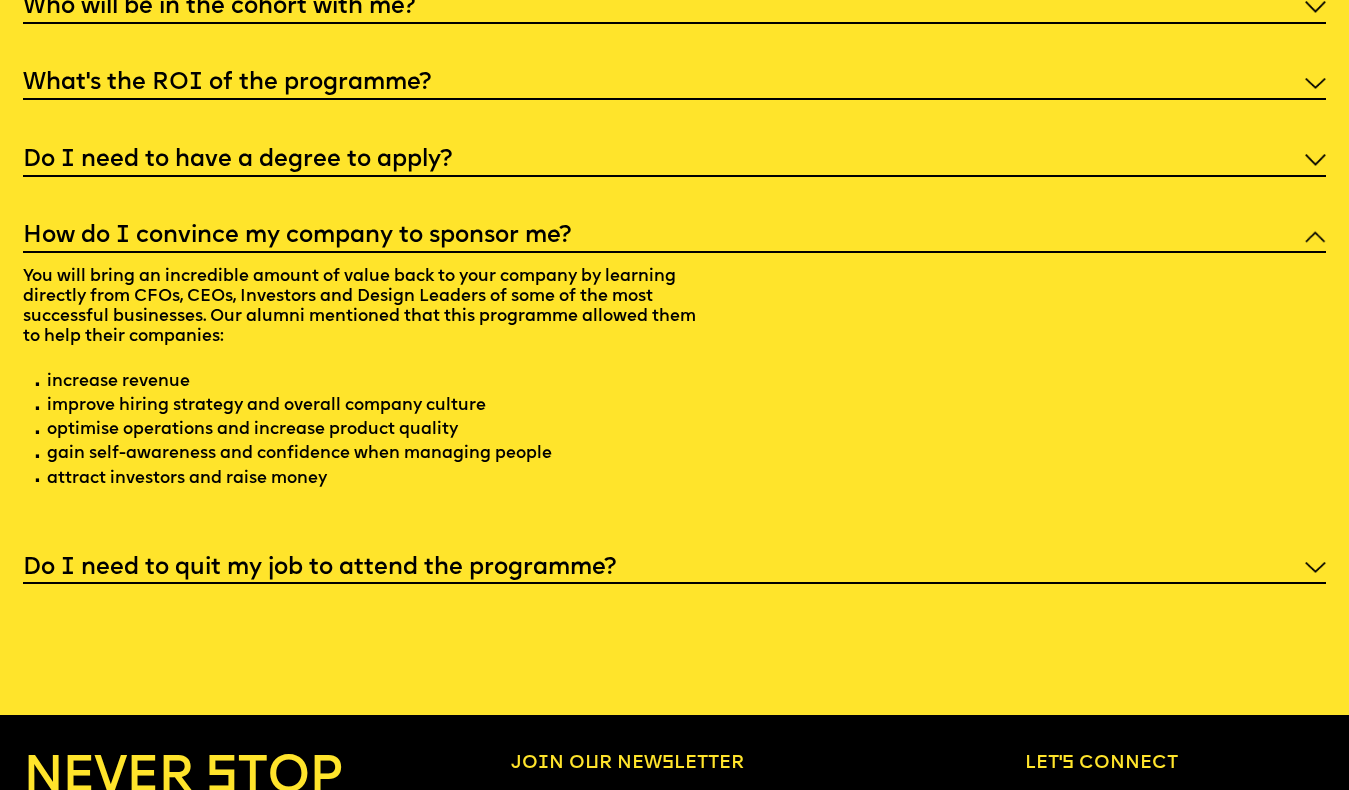 click on "Do I need to quit my job to attend the programme?" at bounding box center (319, 568) 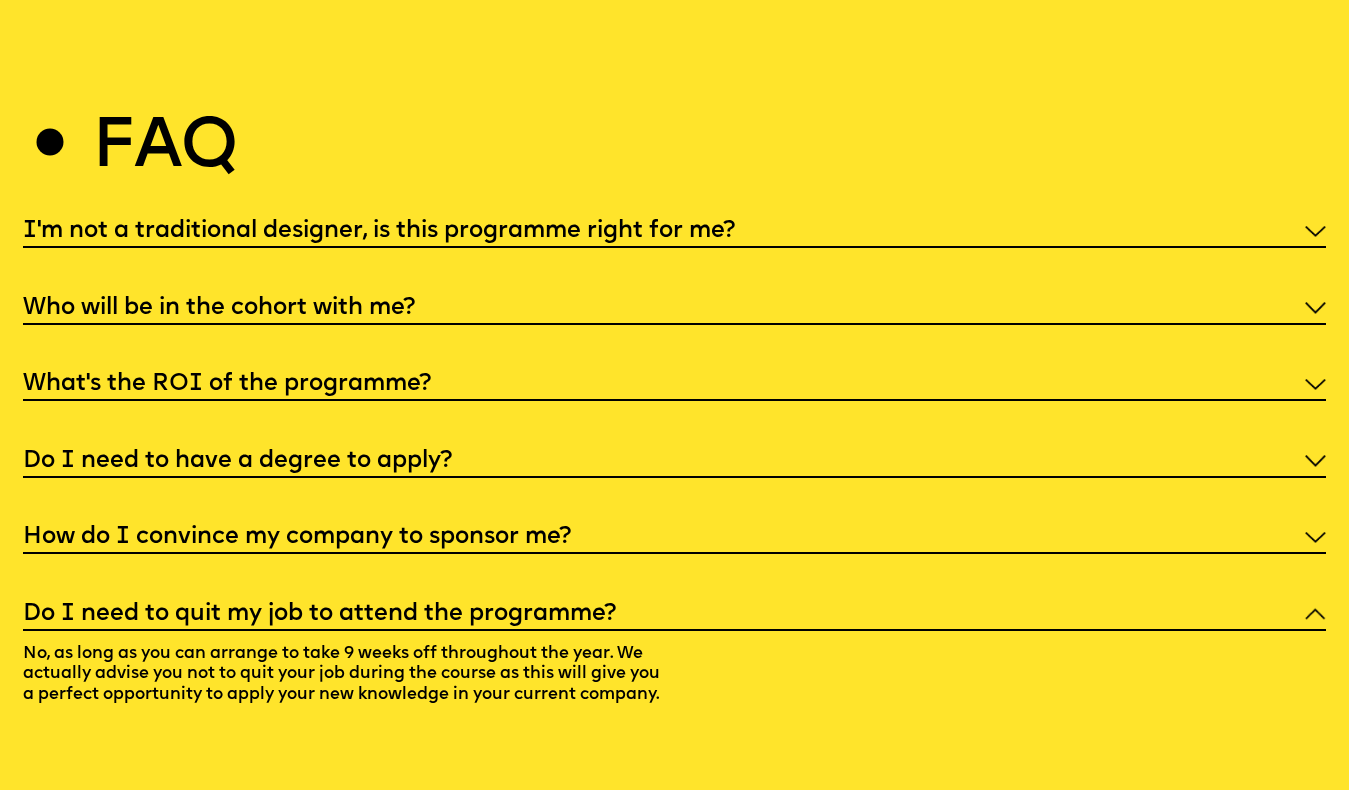scroll, scrollTop: 6868, scrollLeft: 0, axis: vertical 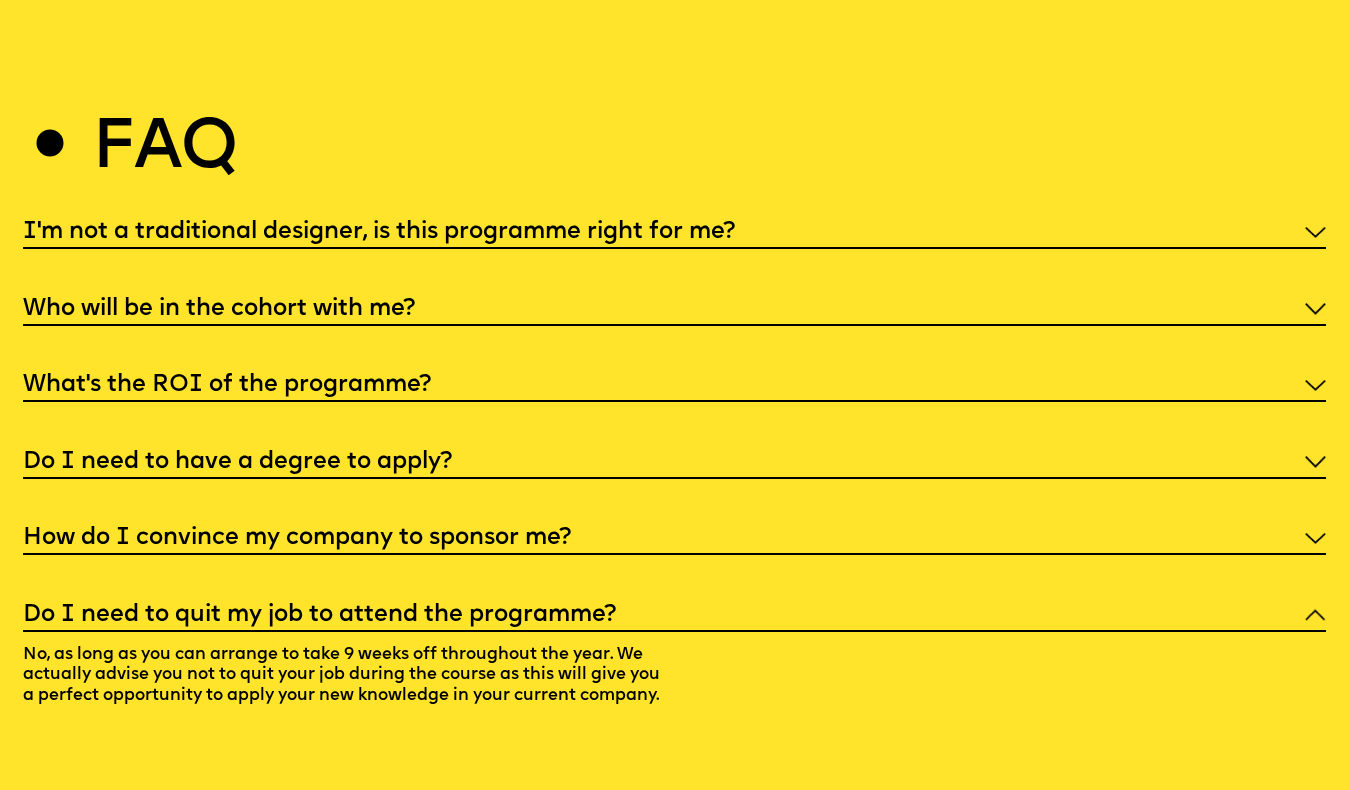 click on "What’s the ROI of the programme?" at bounding box center [227, 385] 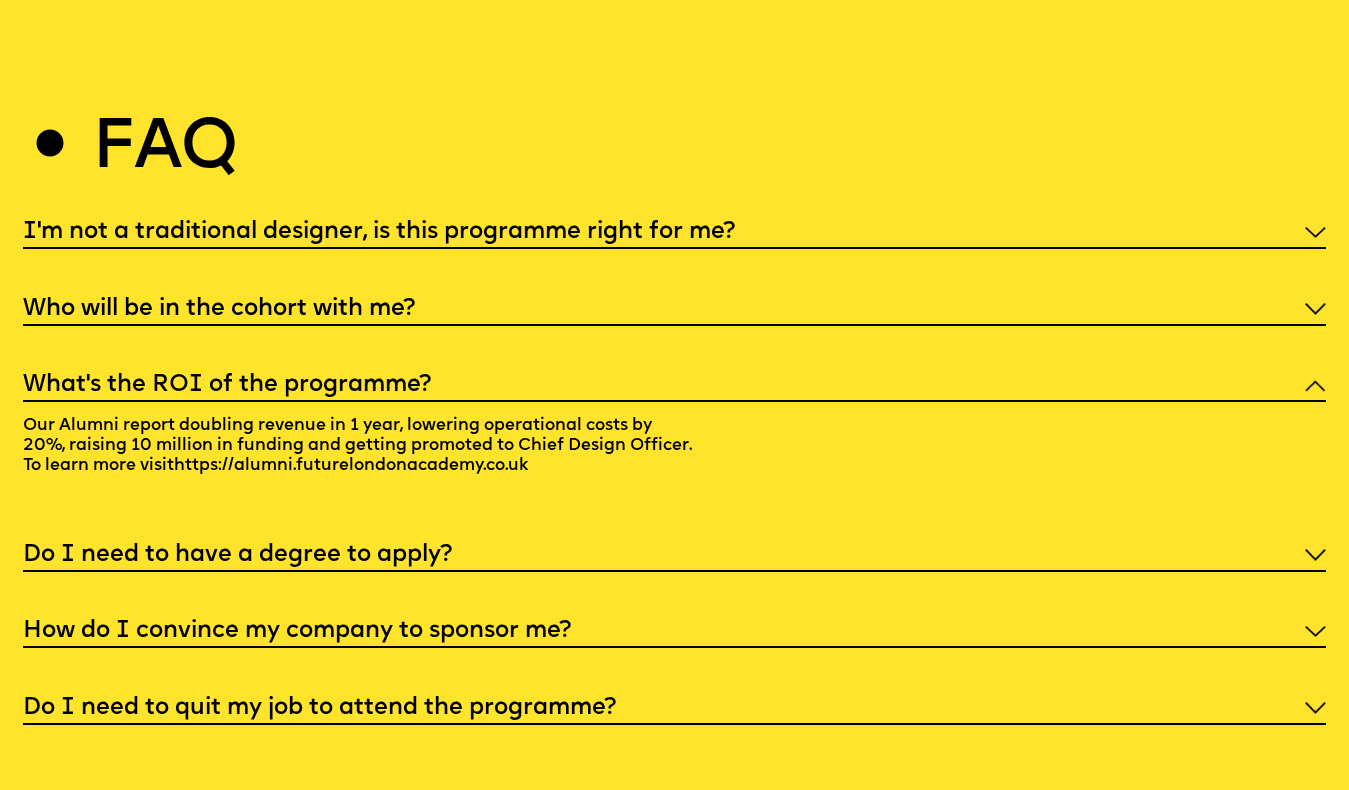 click on "Who will be in the cohort with me?" at bounding box center (219, 309) 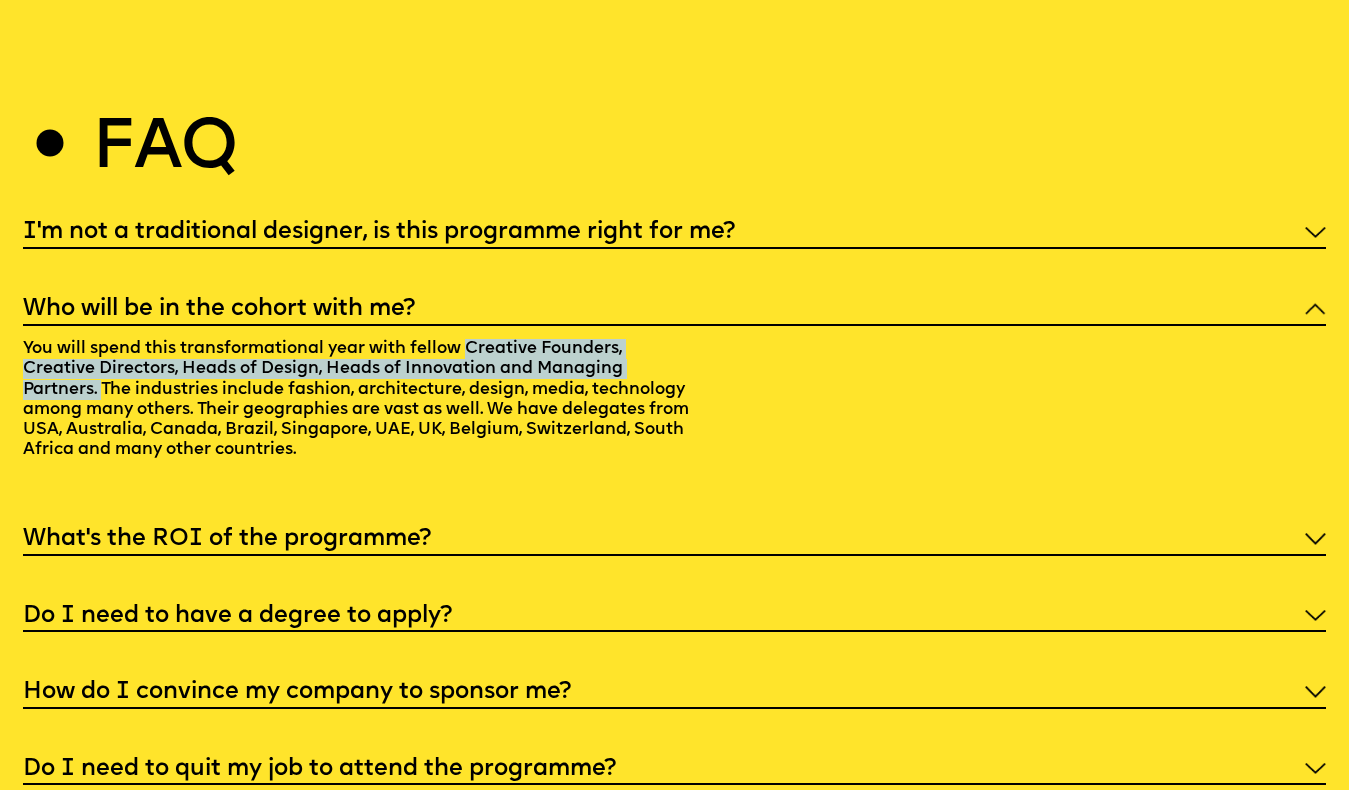 drag, startPoint x: 468, startPoint y: 363, endPoint x: 102, endPoint y: 398, distance: 367.66968 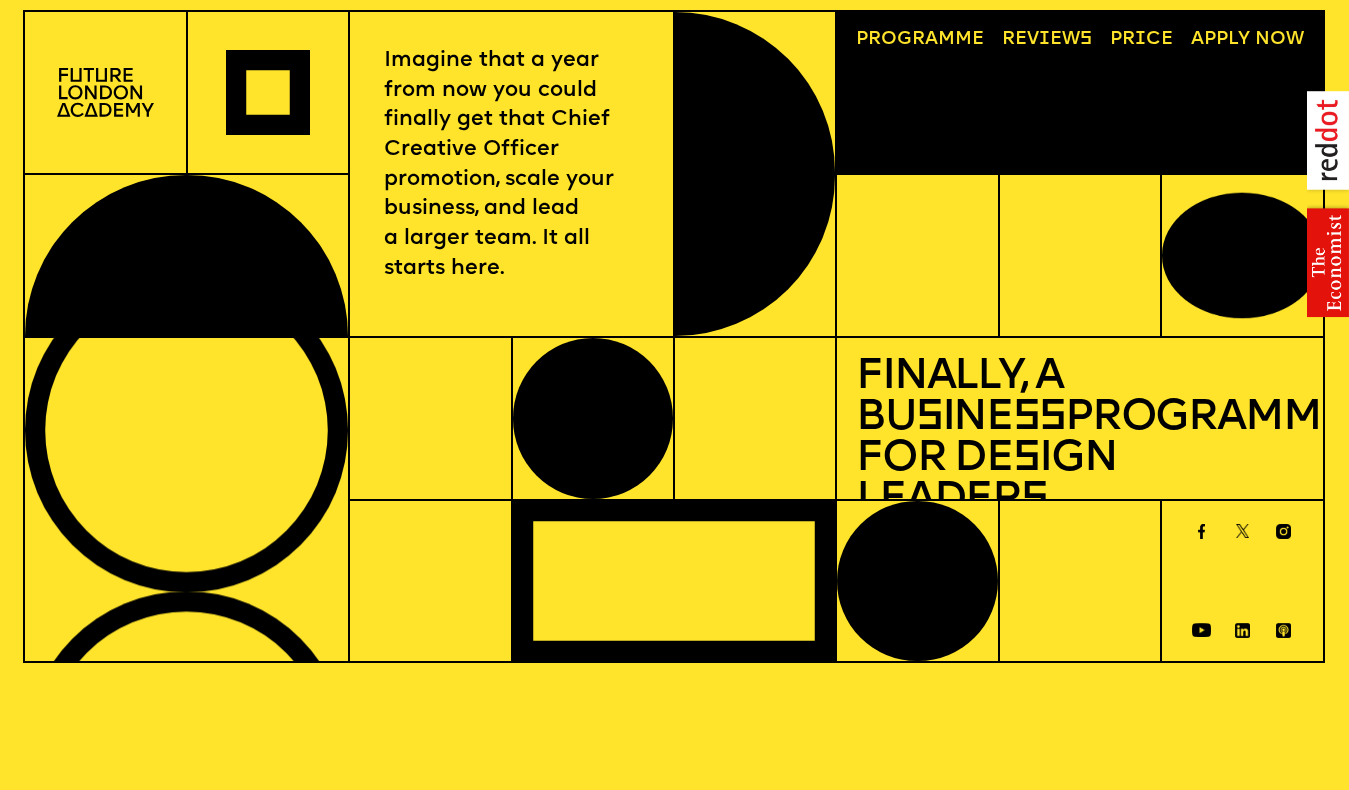 scroll, scrollTop: 0, scrollLeft: 0, axis: both 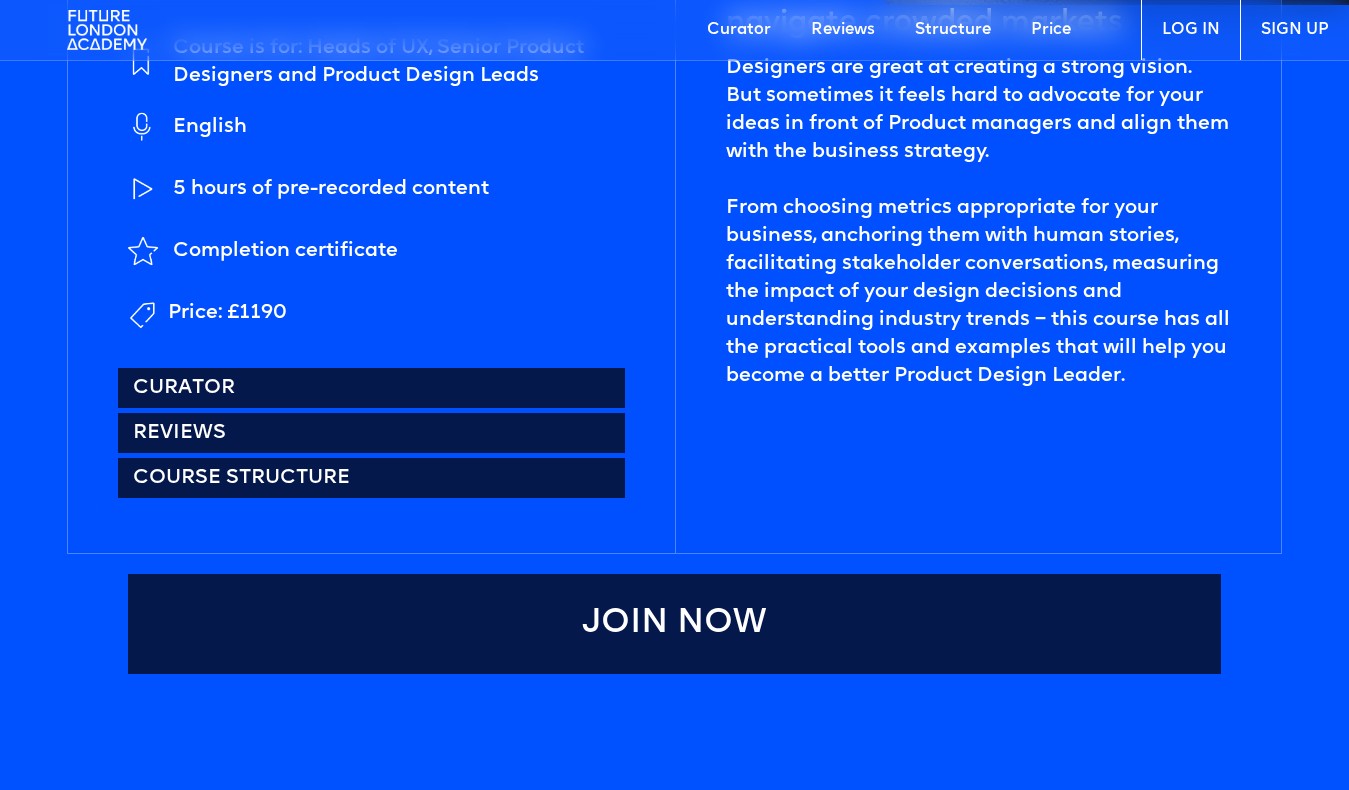click on "Join Now" at bounding box center [674, 624] 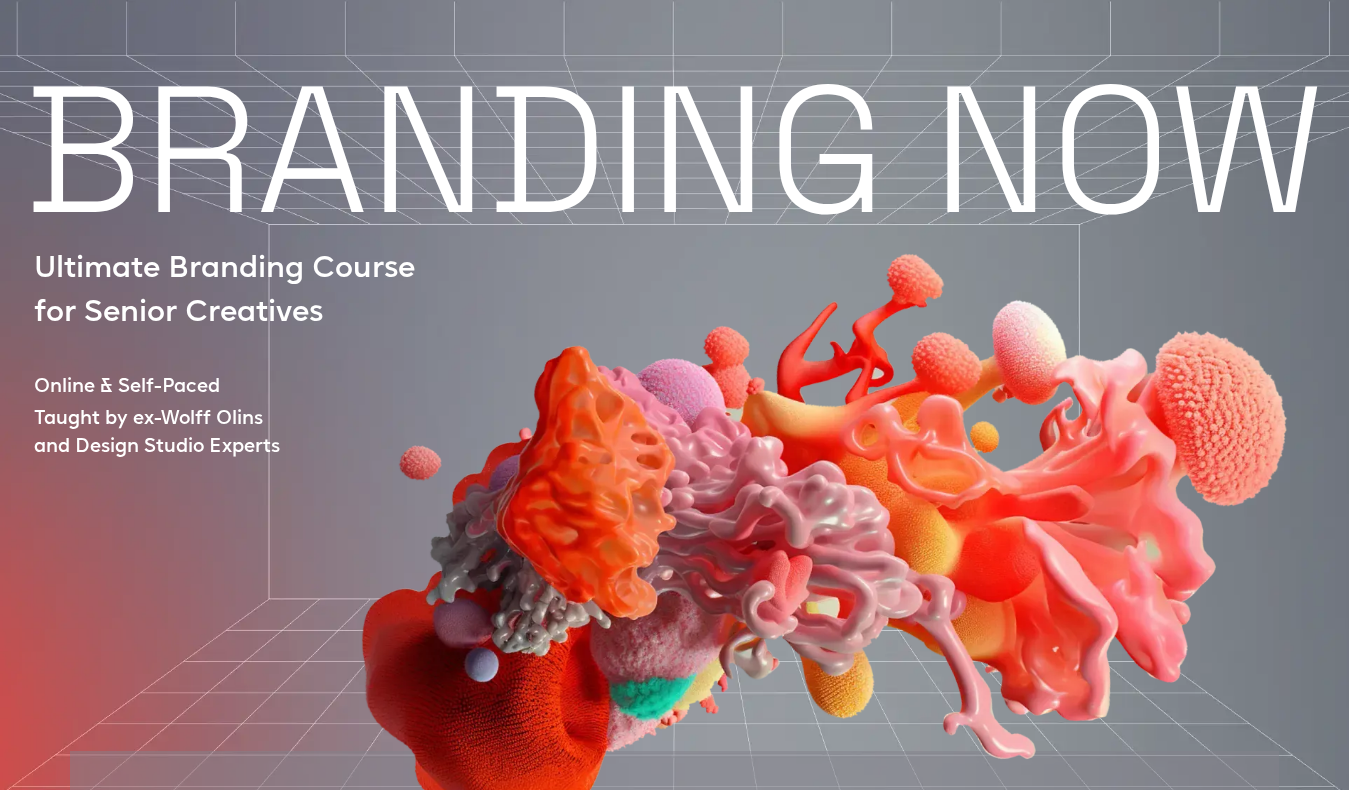 scroll, scrollTop: 0, scrollLeft: 0, axis: both 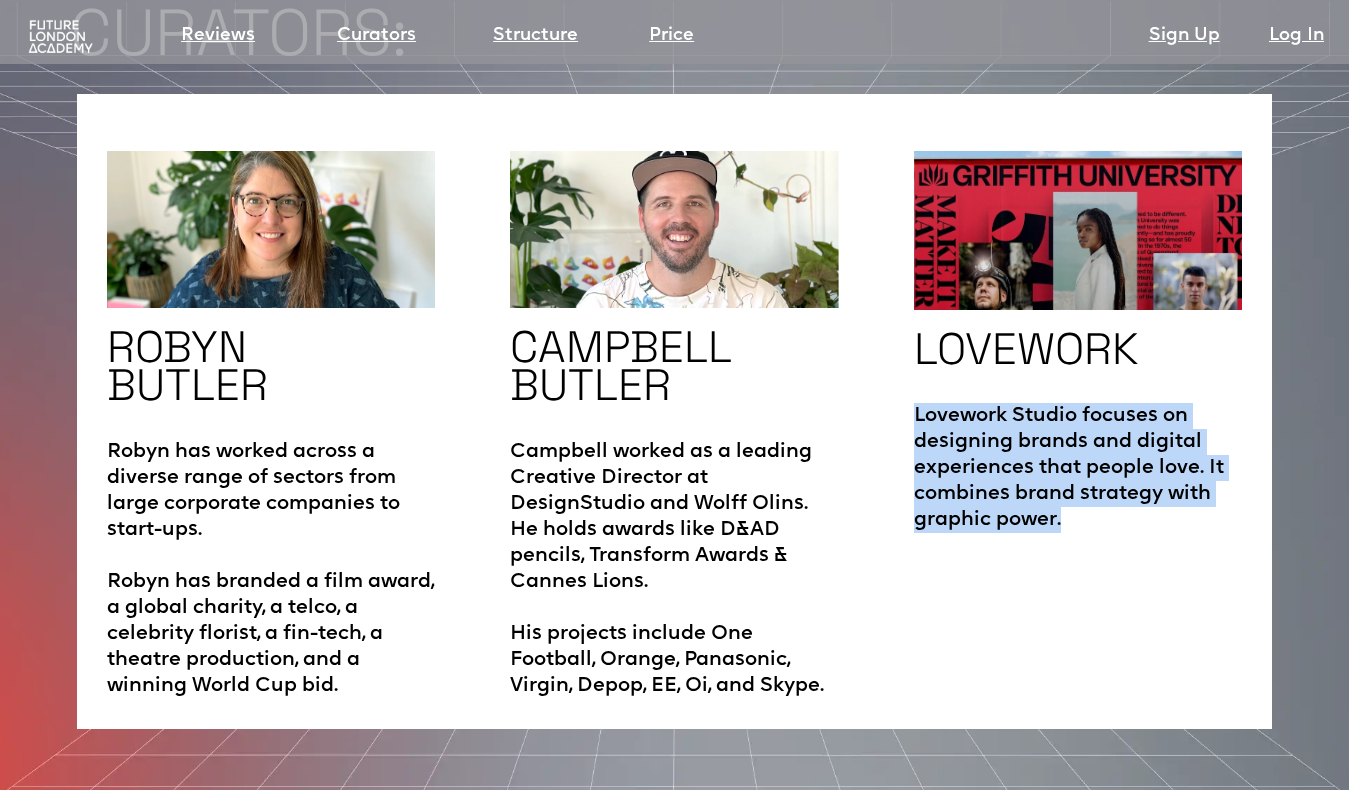 drag, startPoint x: 1039, startPoint y: 527, endPoint x: 889, endPoint y: 415, distance: 187.20042 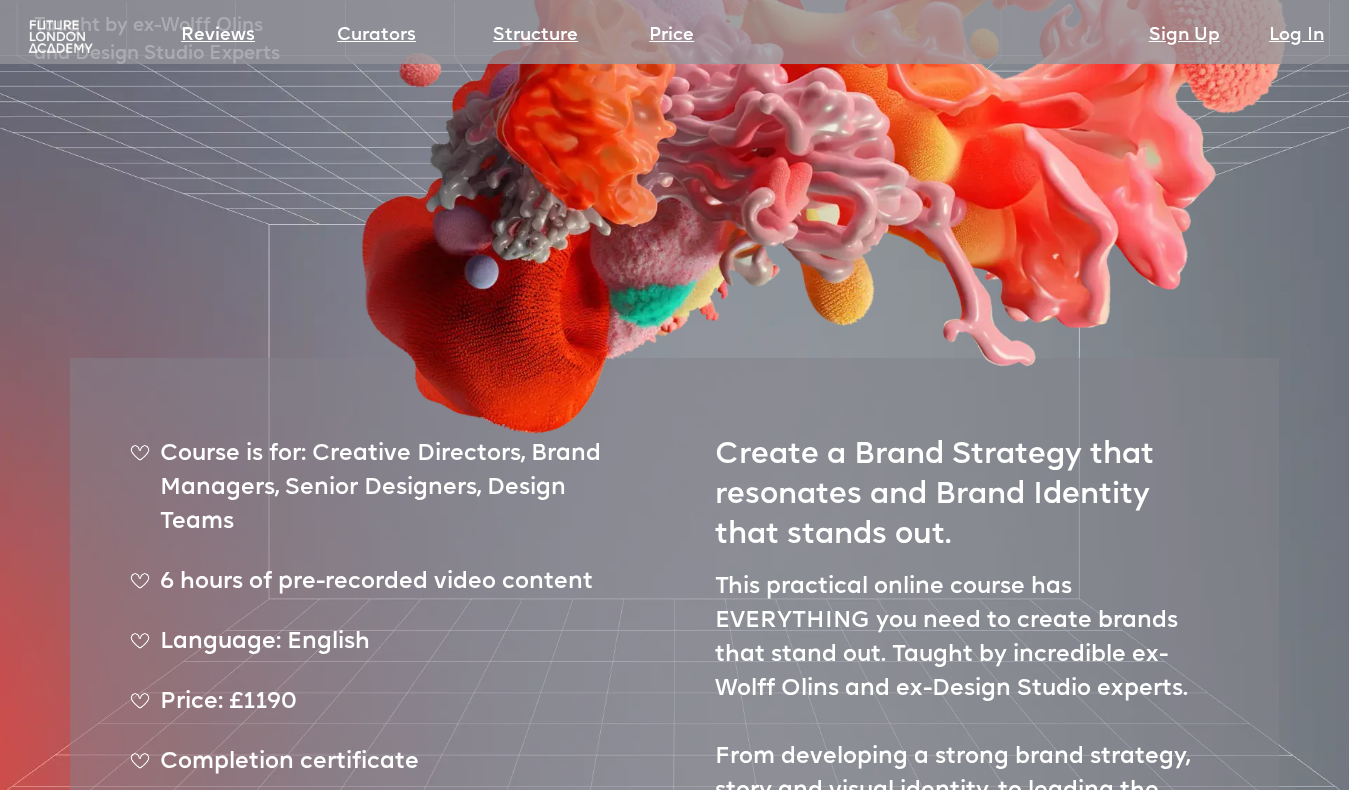scroll, scrollTop: 0, scrollLeft: 0, axis: both 